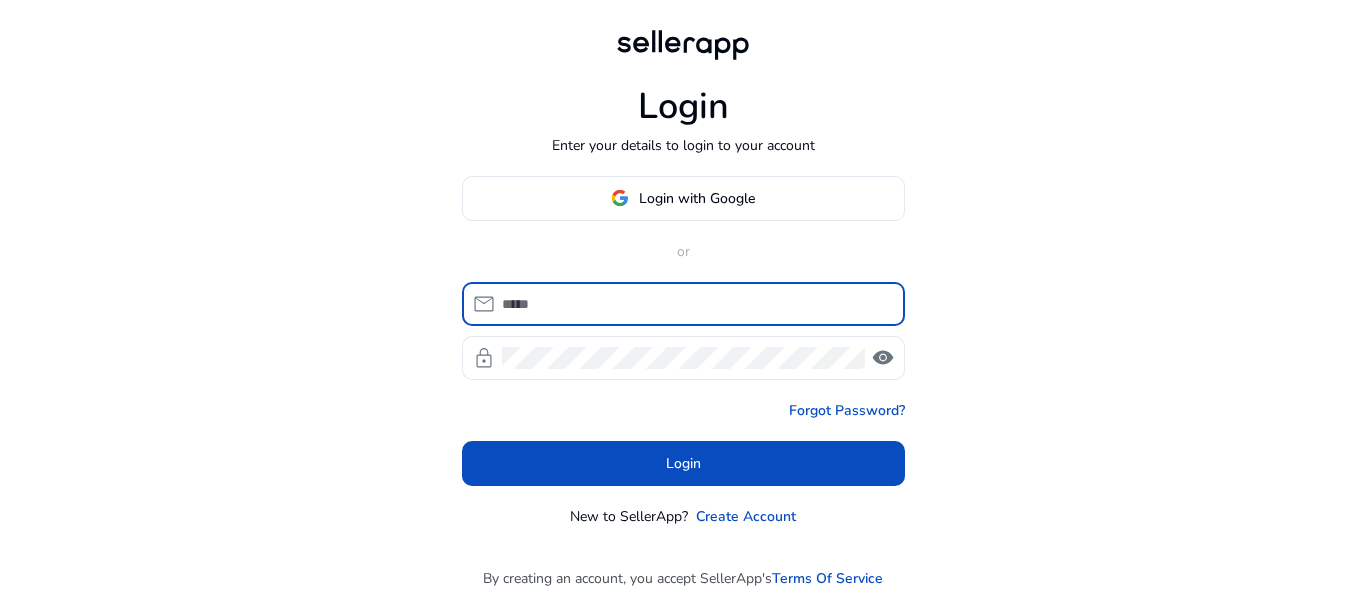 scroll, scrollTop: 0, scrollLeft: 0, axis: both 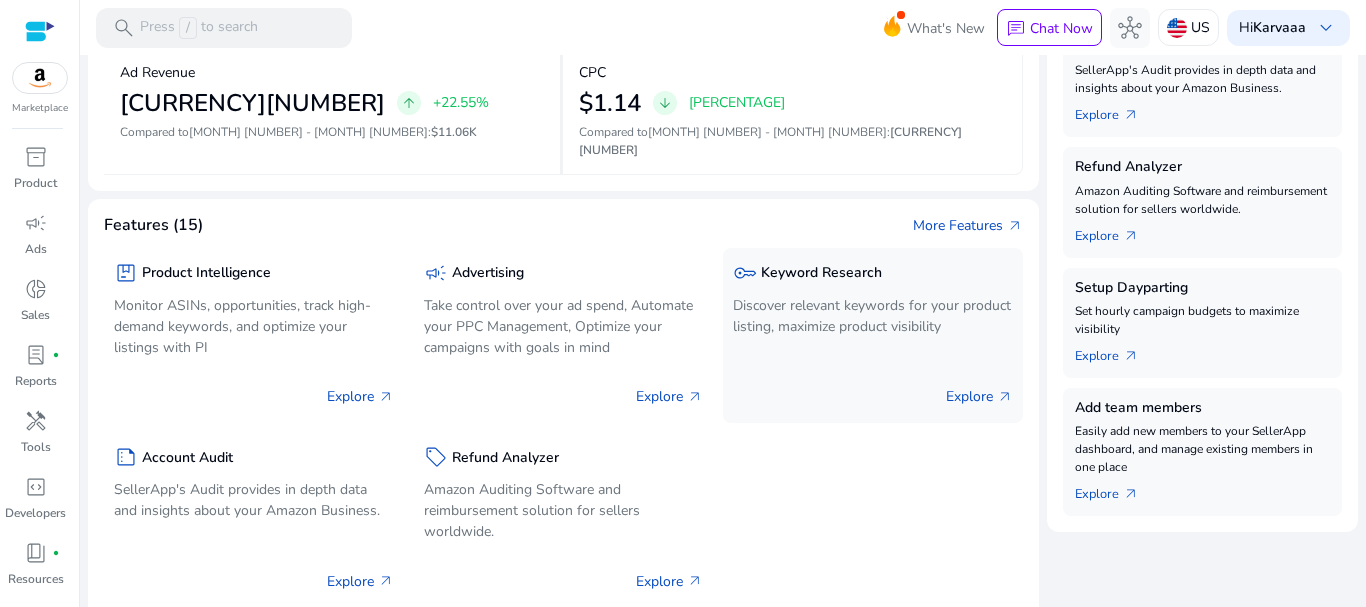 click on "Discover relevant keywords for your product listing, maximize product visibility" 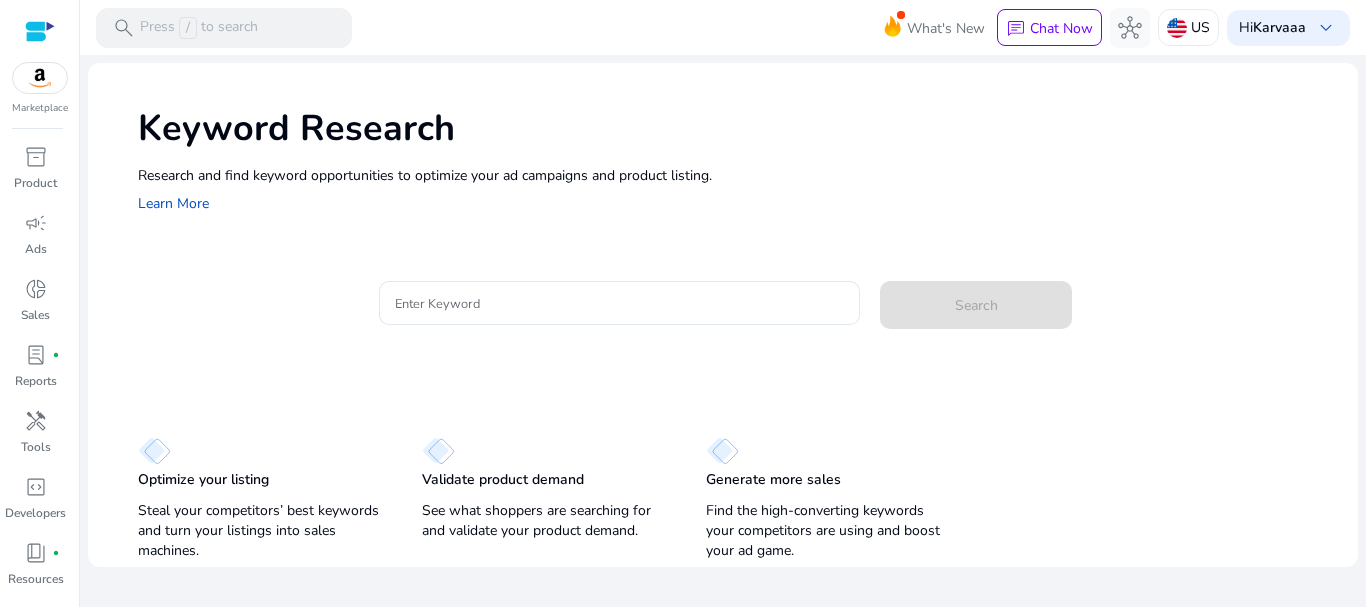 scroll, scrollTop: 0, scrollLeft: 0, axis: both 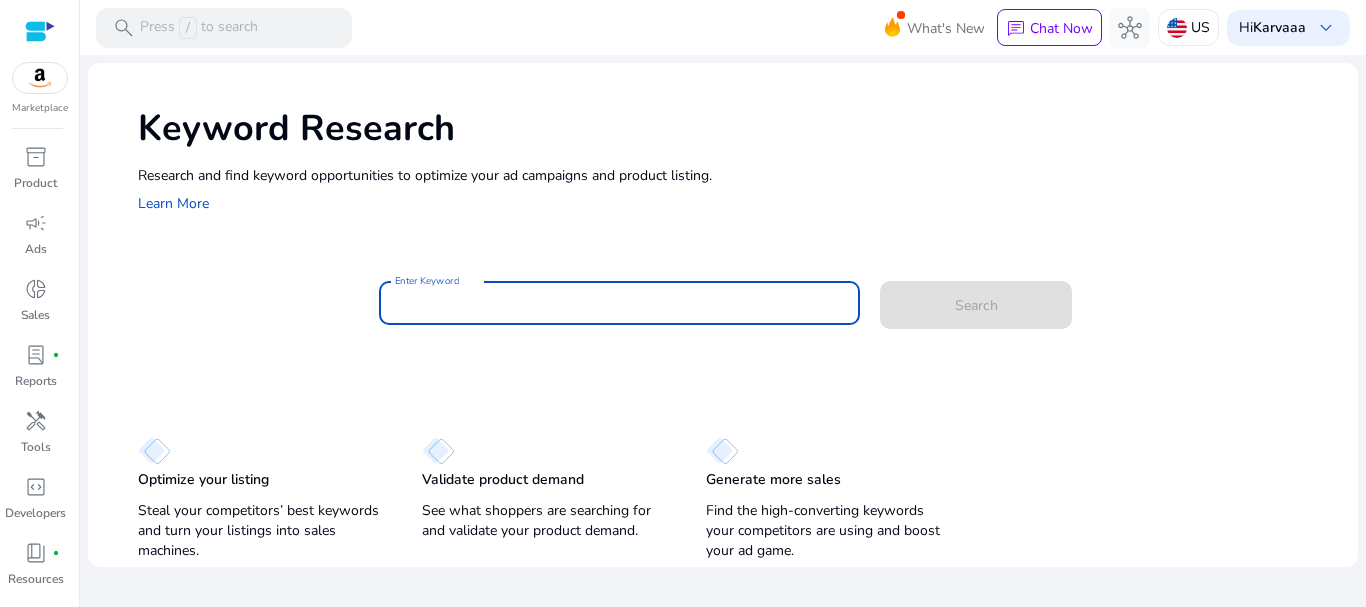 click on "Enter Keyword" at bounding box center [620, 303] 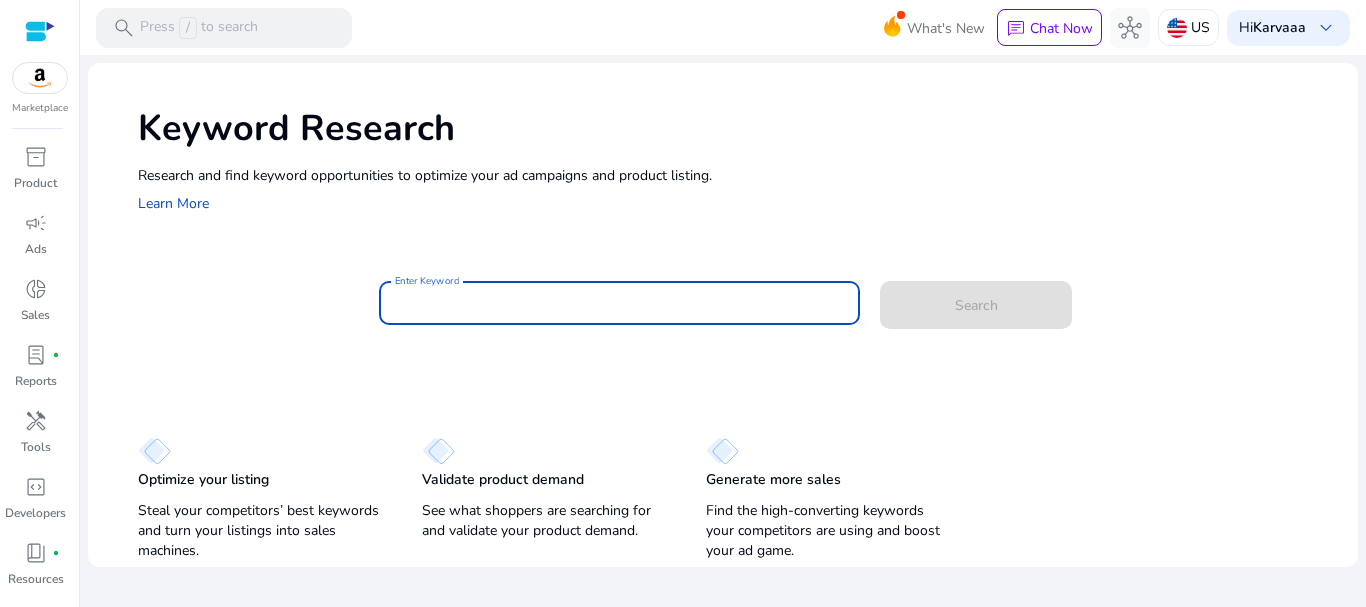 paste on "**********" 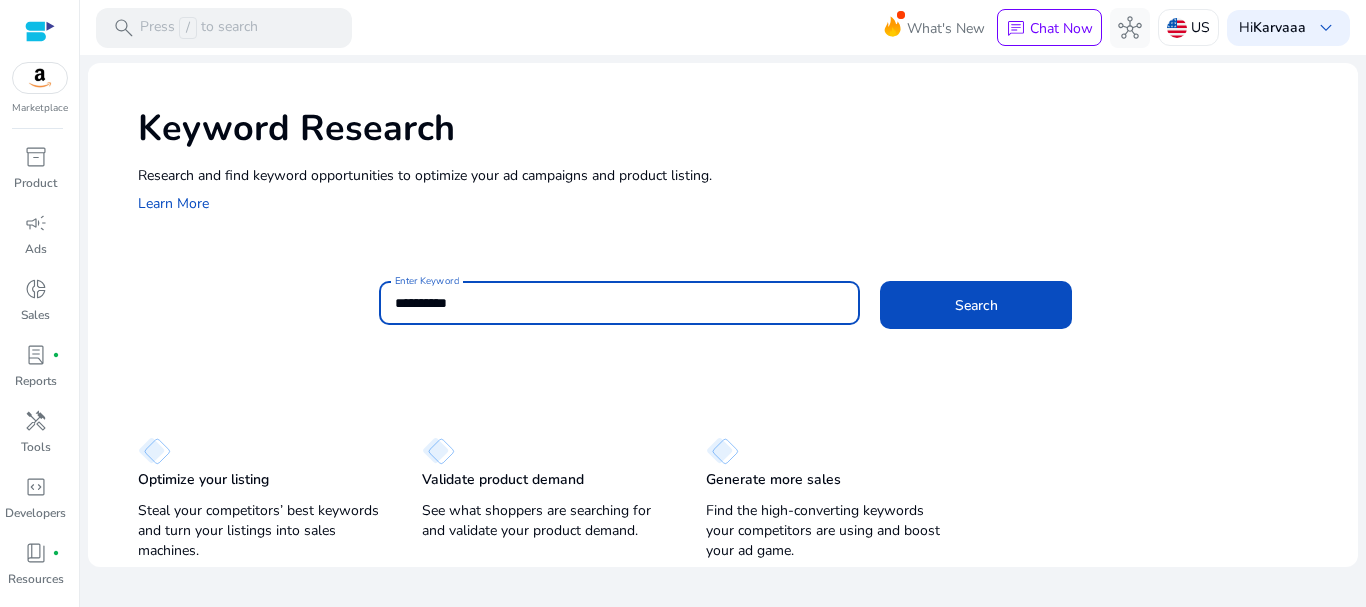 type on "**********" 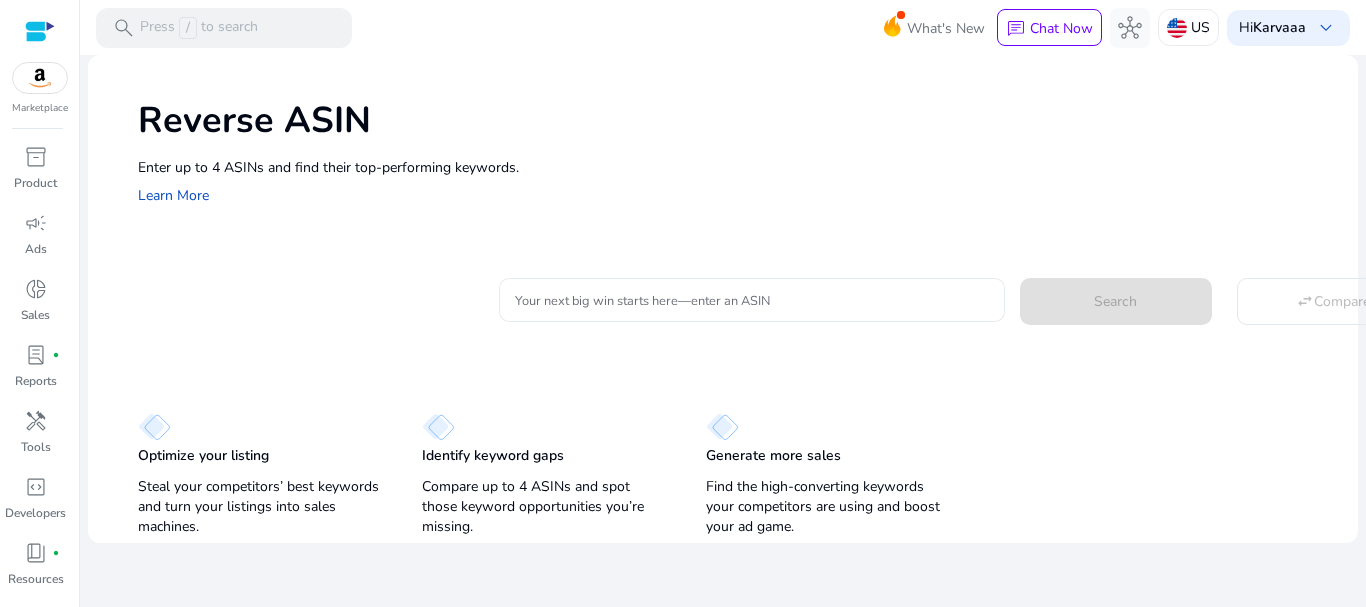 click on "Your next big win starts here—enter an ASIN" at bounding box center (752, 300) 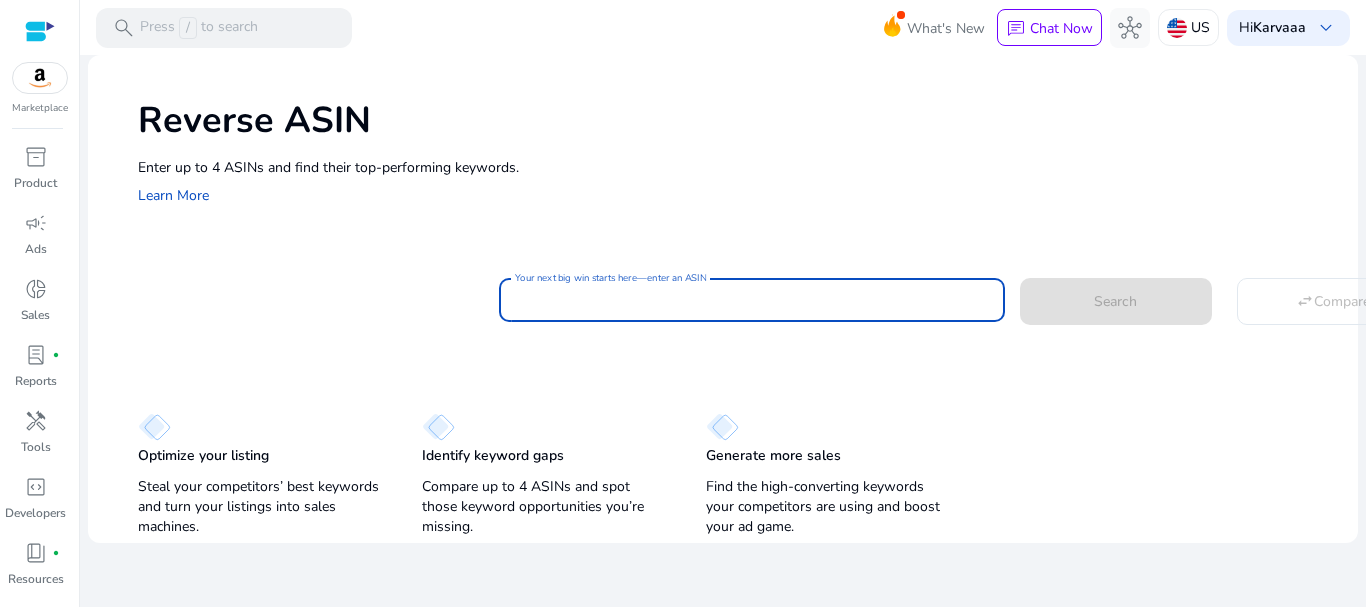 paste on "**********" 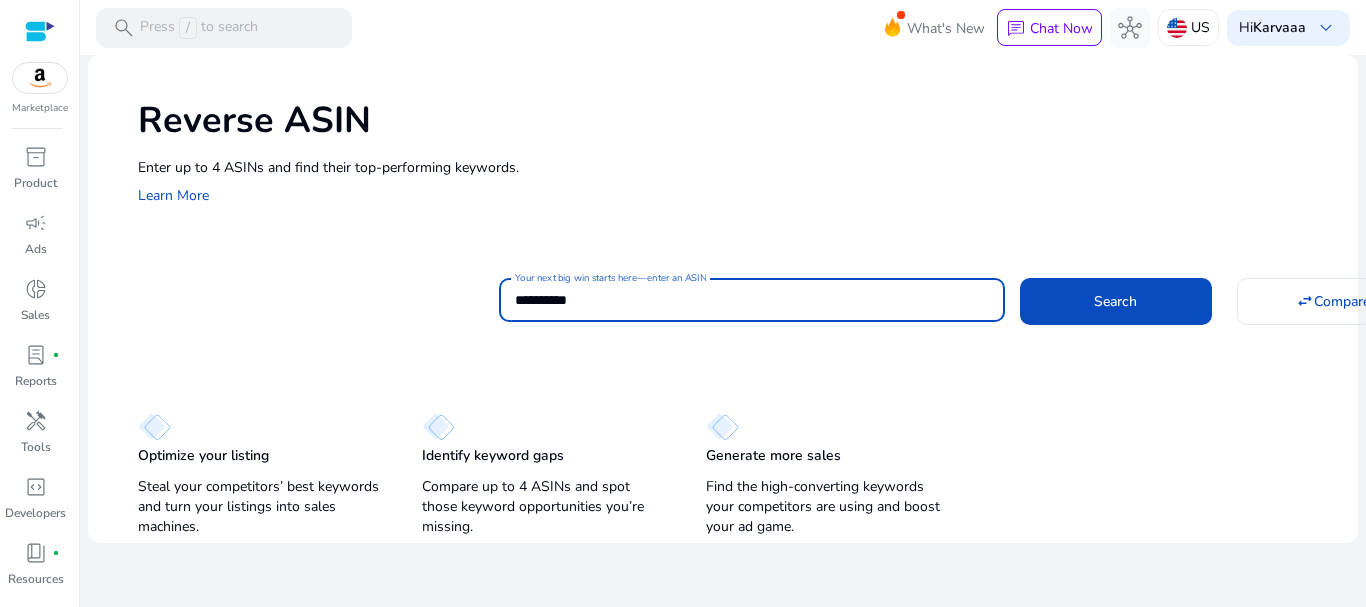 type on "**********" 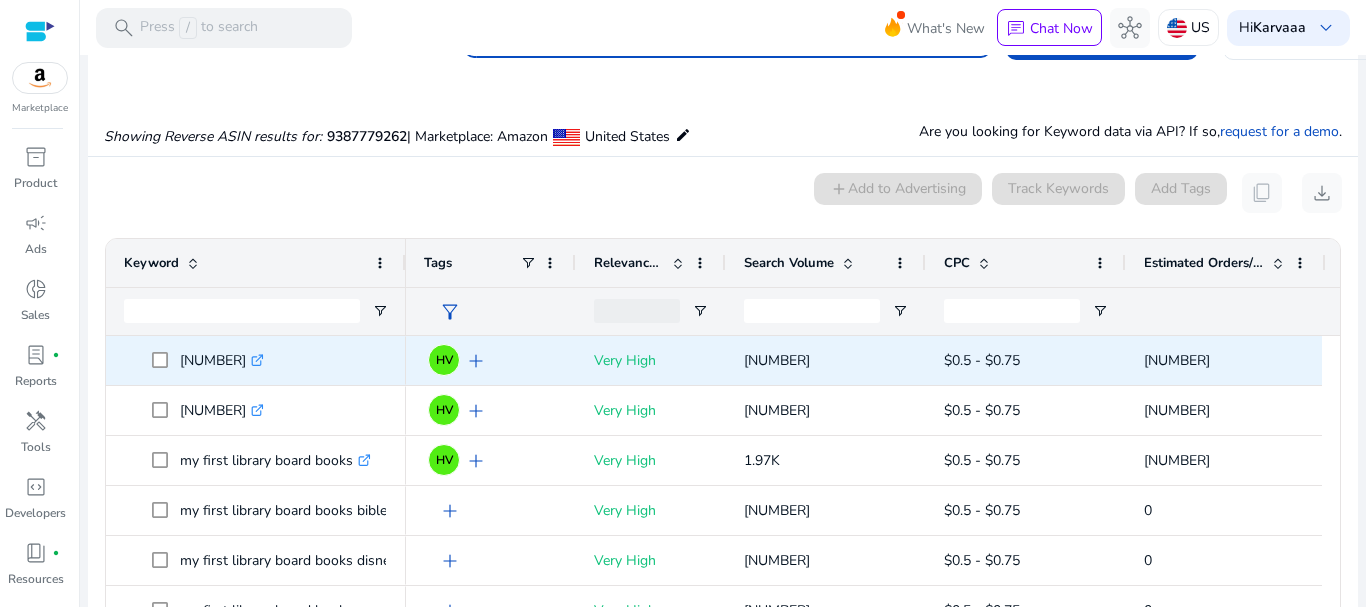 scroll, scrollTop: 146, scrollLeft: 0, axis: vertical 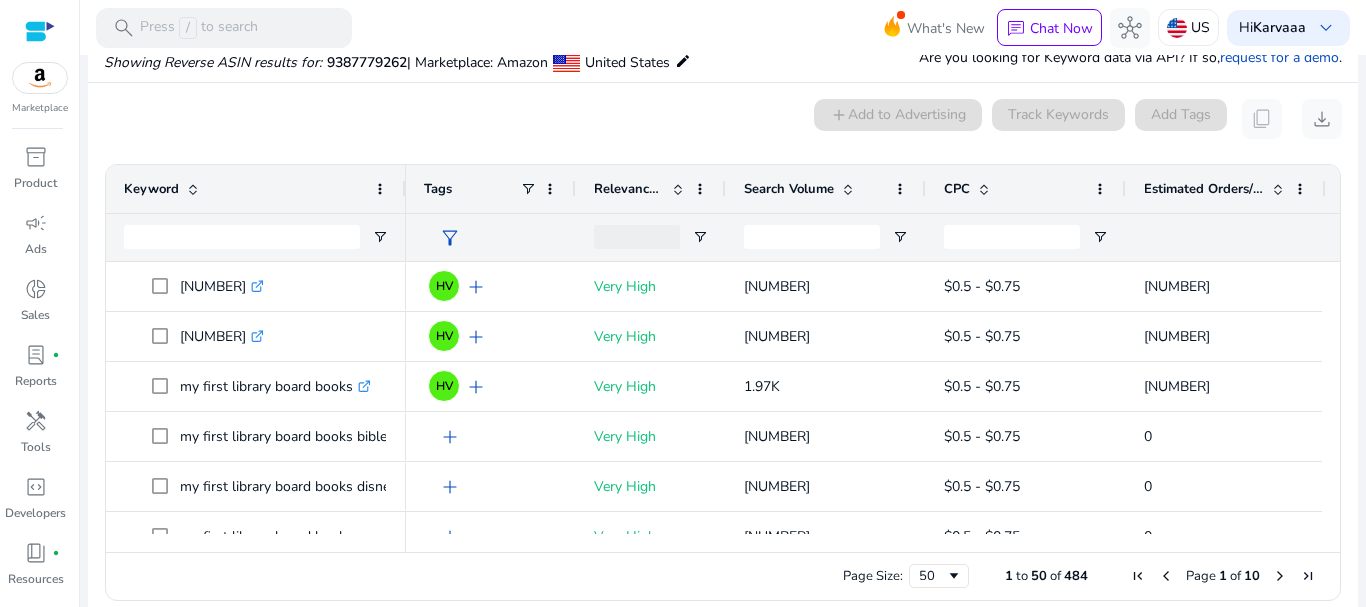 drag, startPoint x: 403, startPoint y: 175, endPoint x: 579, endPoint y: 142, distance: 179.06703 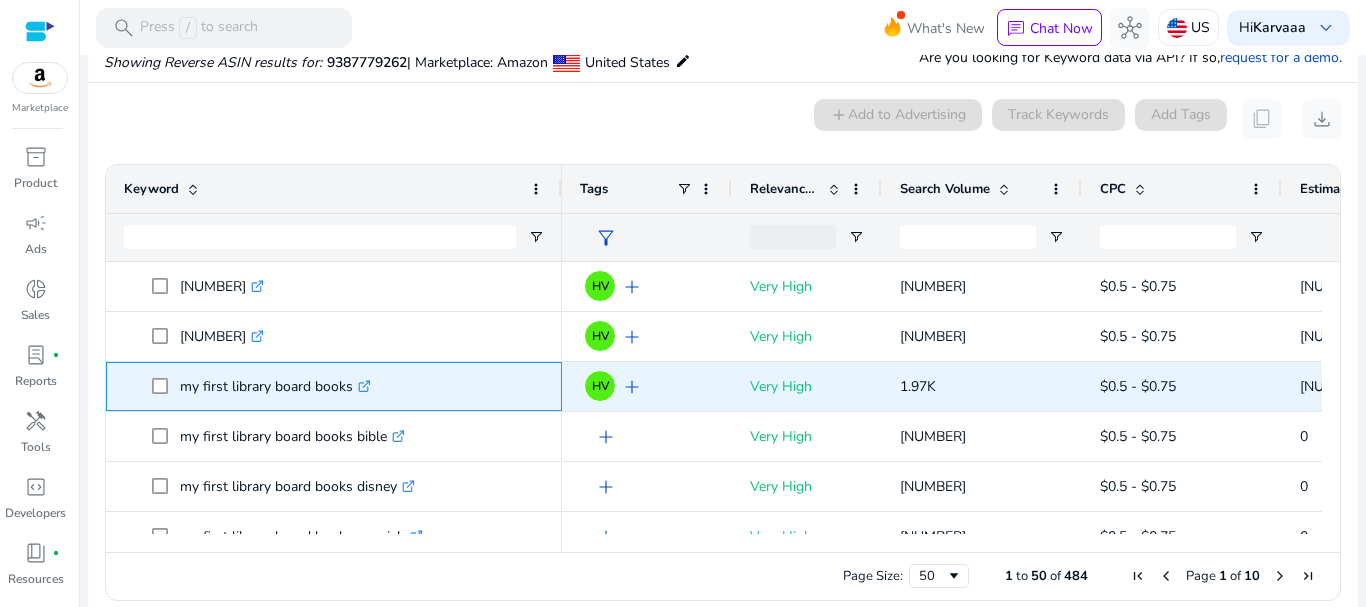 click on "my first library board books  .st0{fill:#2c8af8}" 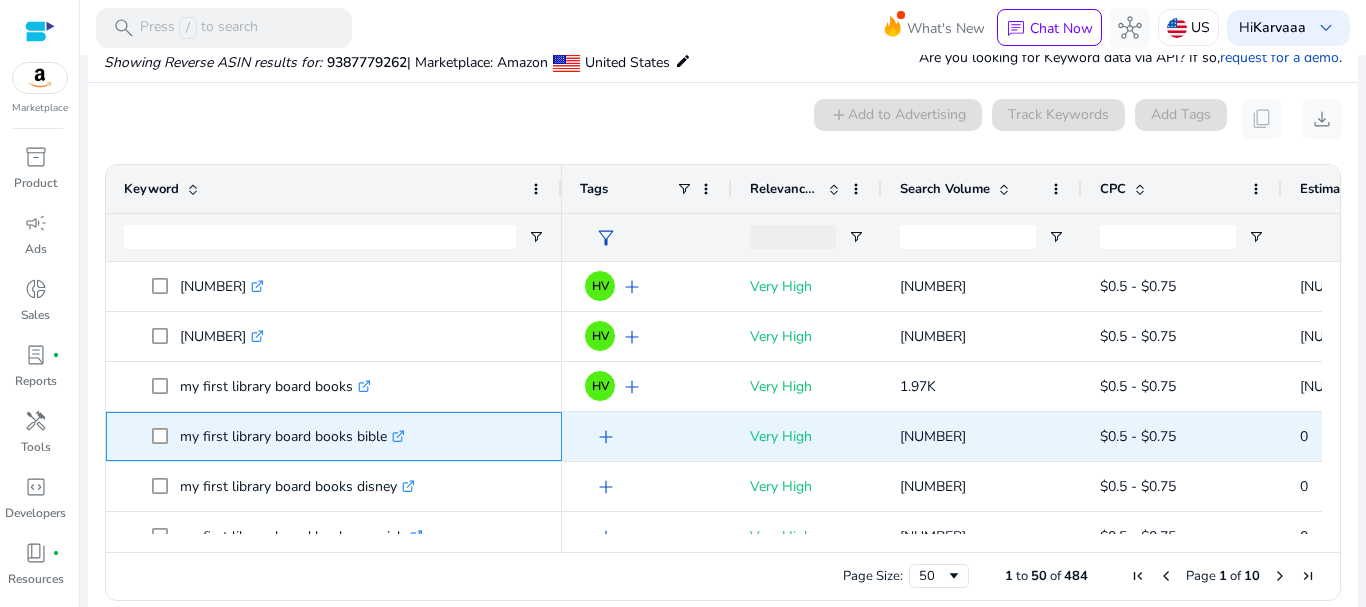 click on "my first library board books bible  .st0{fill:#2c8af8}" 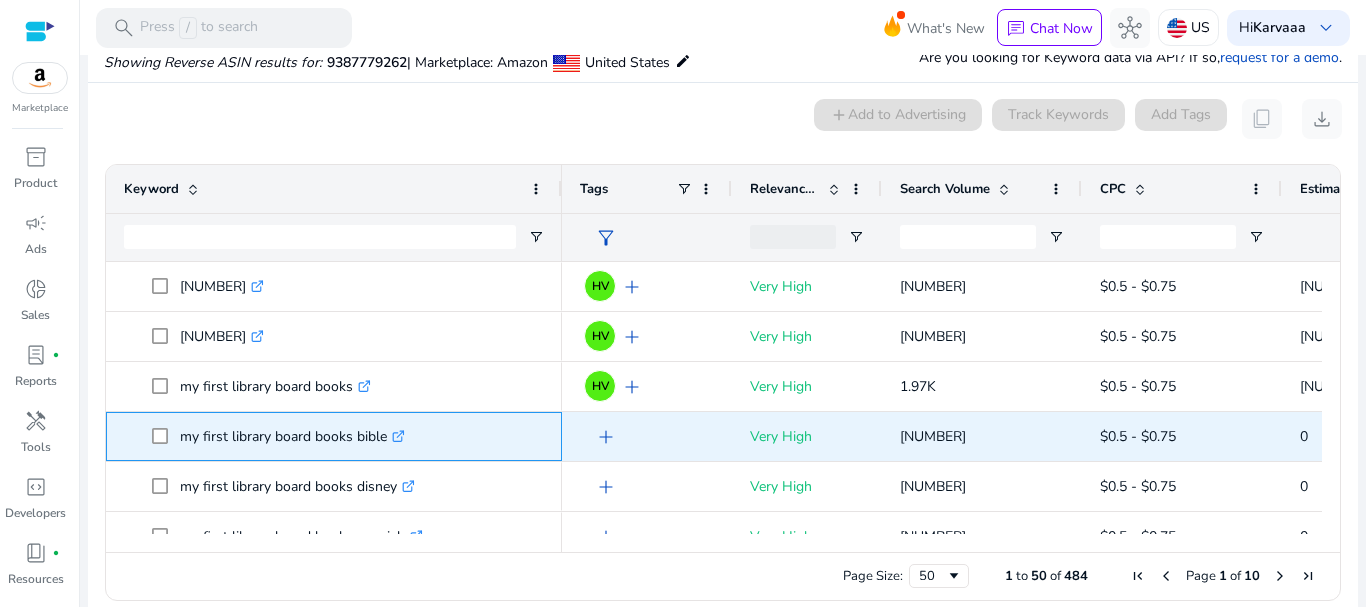 click on "my first library board books bible  .st0{fill:#2c8af8}" 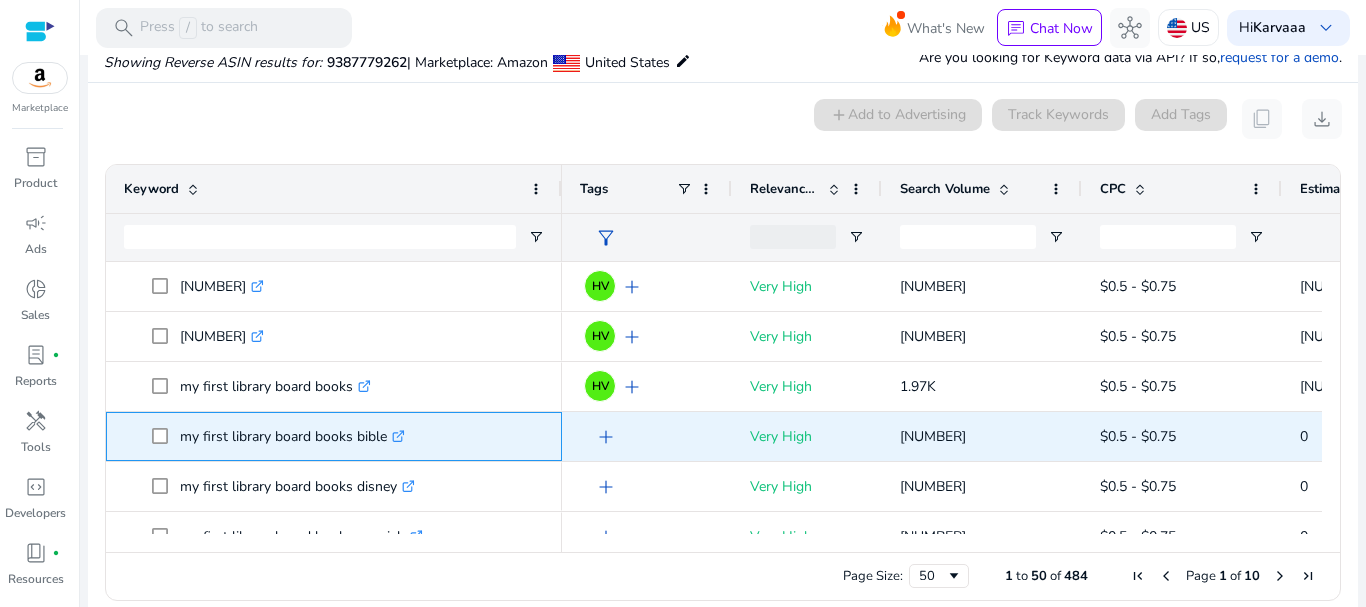click on "my first library board books bible  .st0{fill:#2c8af8}" 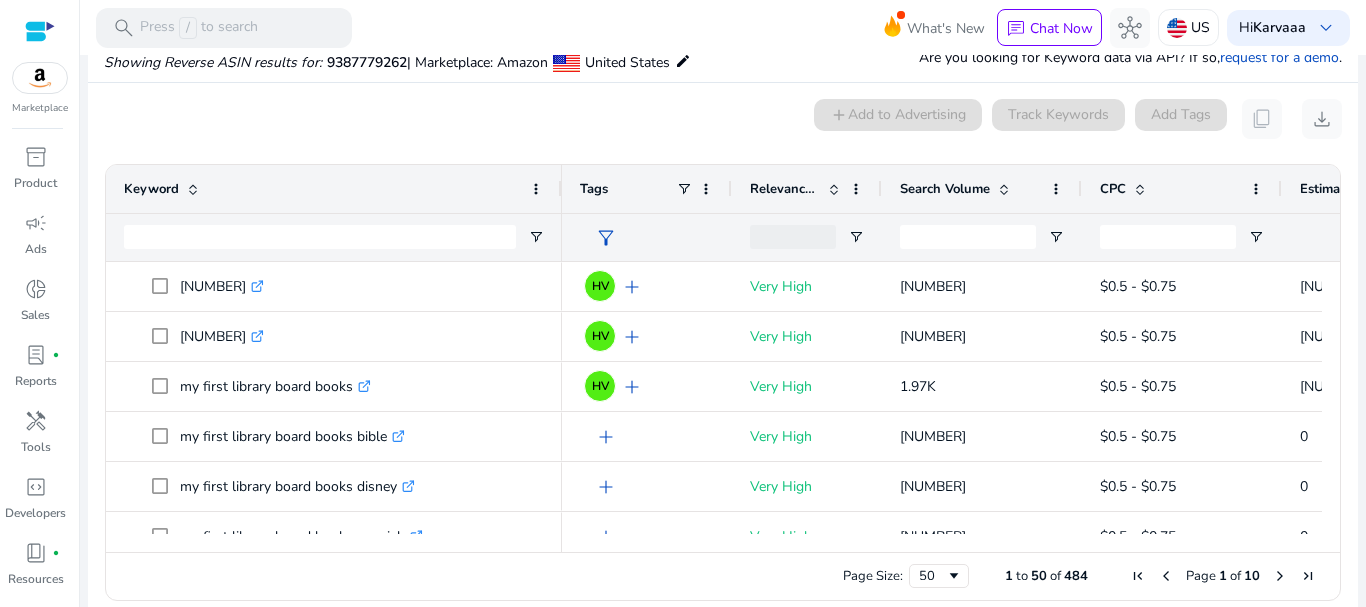 click on "Search Volume" 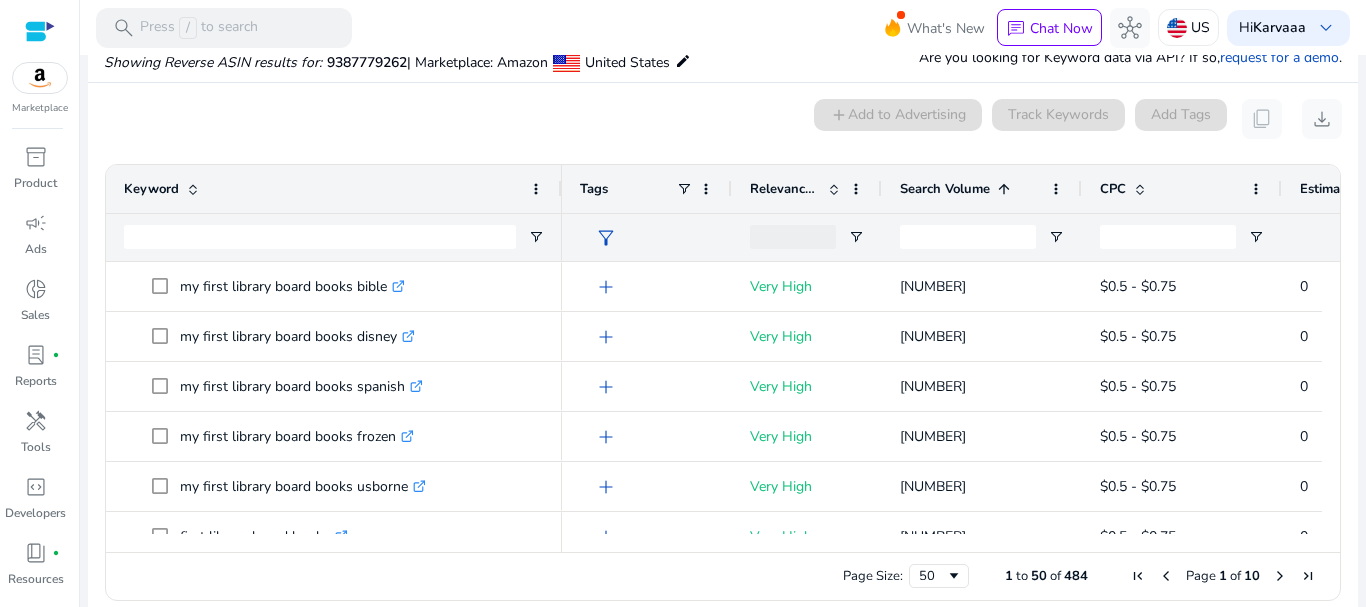 click on "Search Volume" 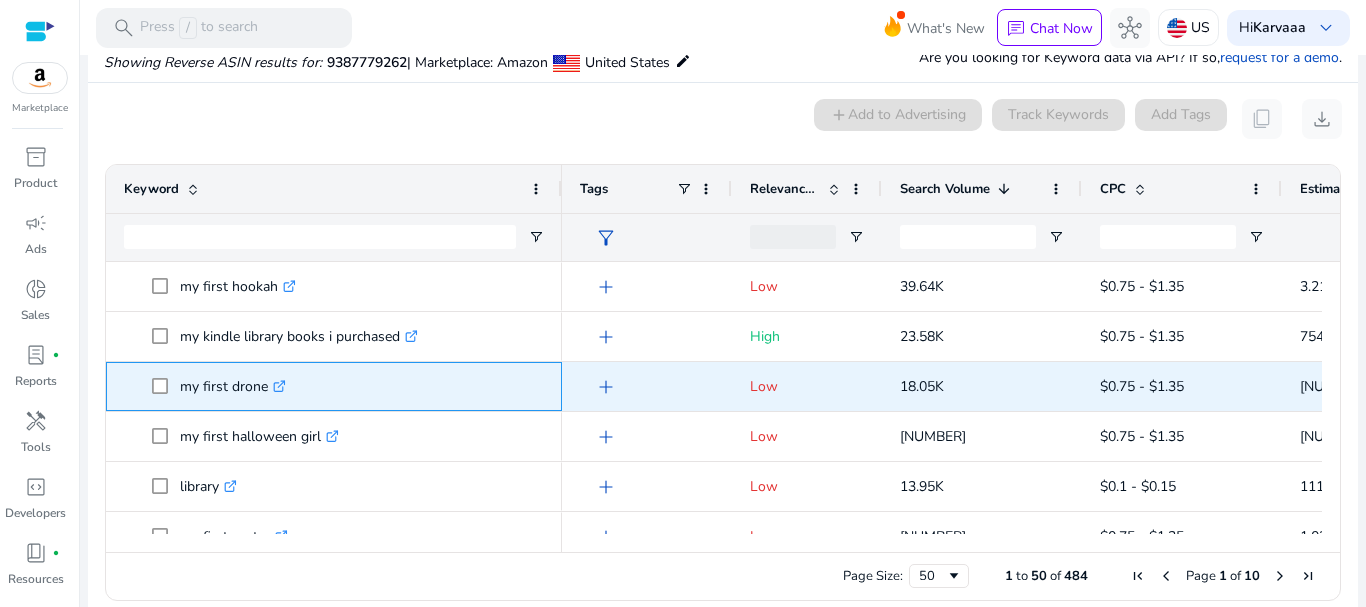 click on "my first drone  .st0{fill:#2c8af8}" 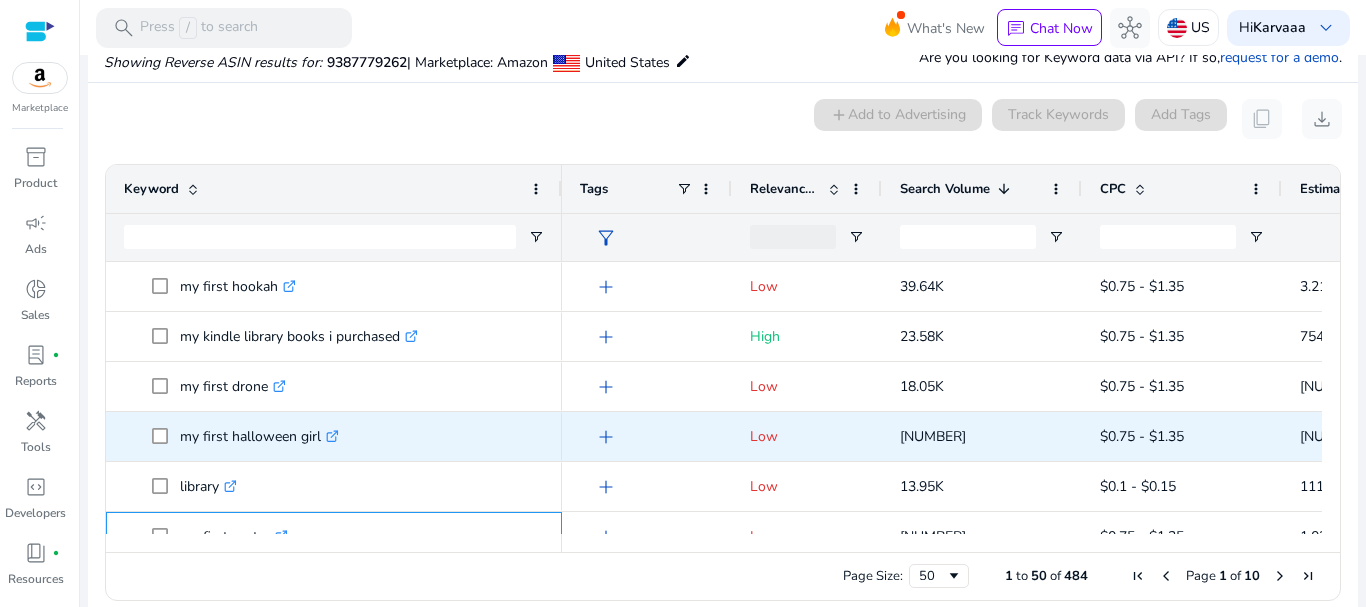 scroll, scrollTop: 28, scrollLeft: 0, axis: vertical 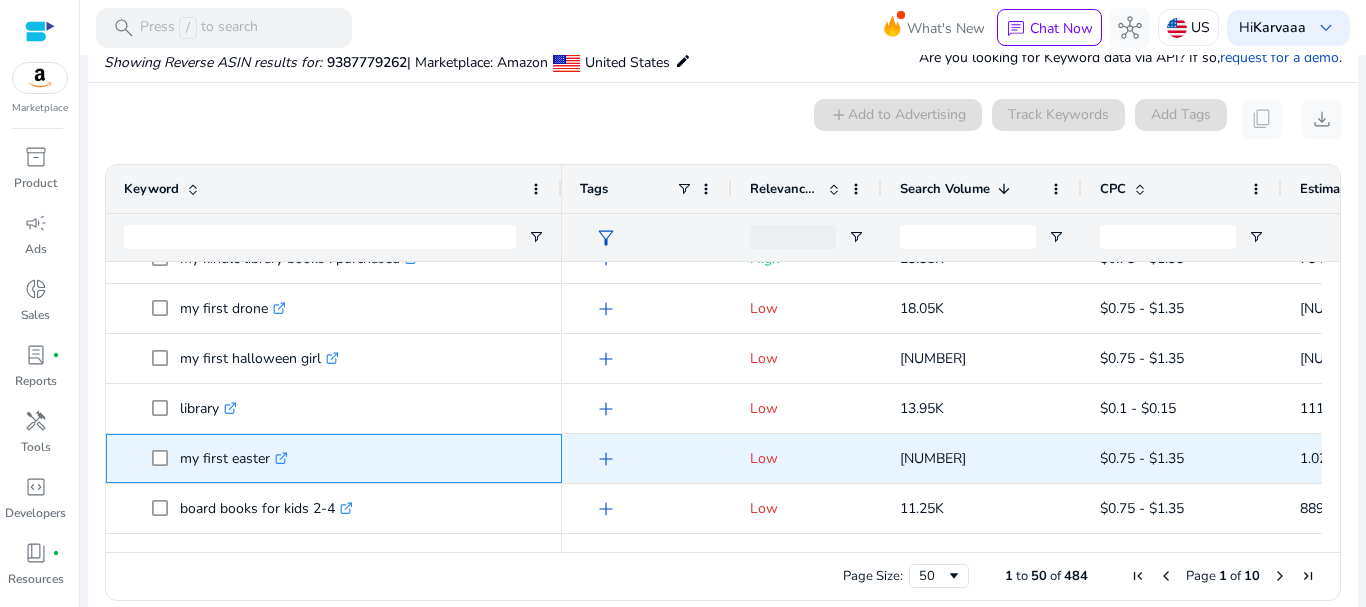 click on "my first easter  .st0{fill:#2c8af8}" 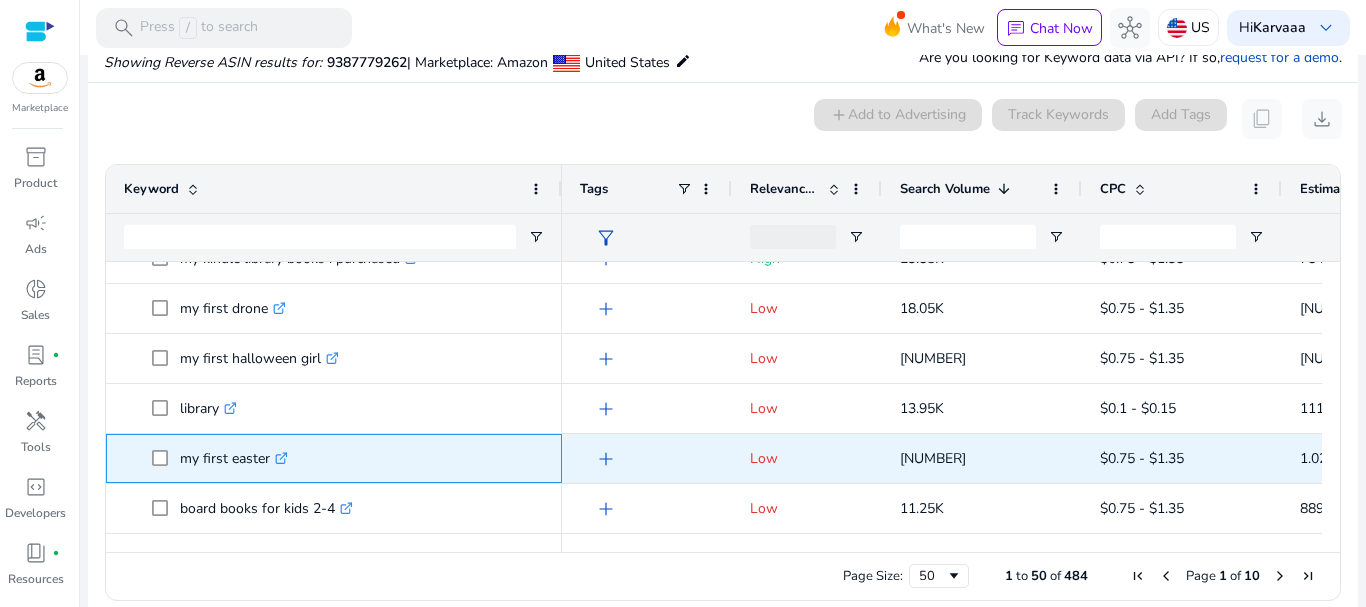 click on "my first easter  .st0{fill:#2c8af8}" 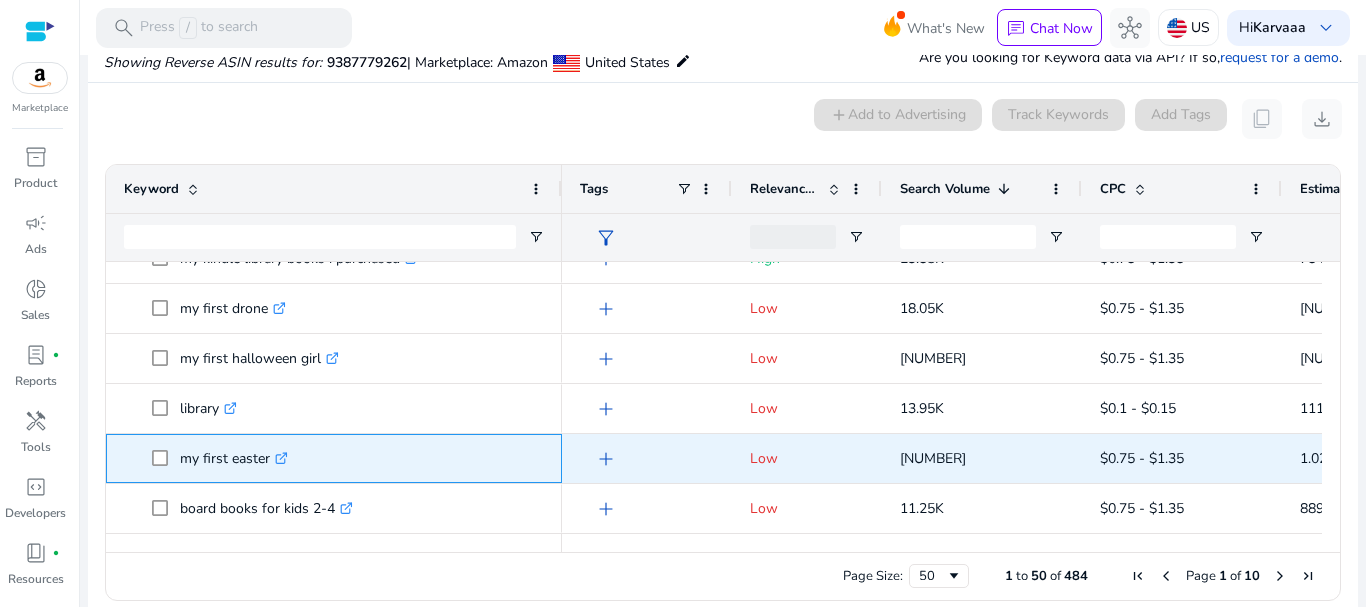 copy on "easter" 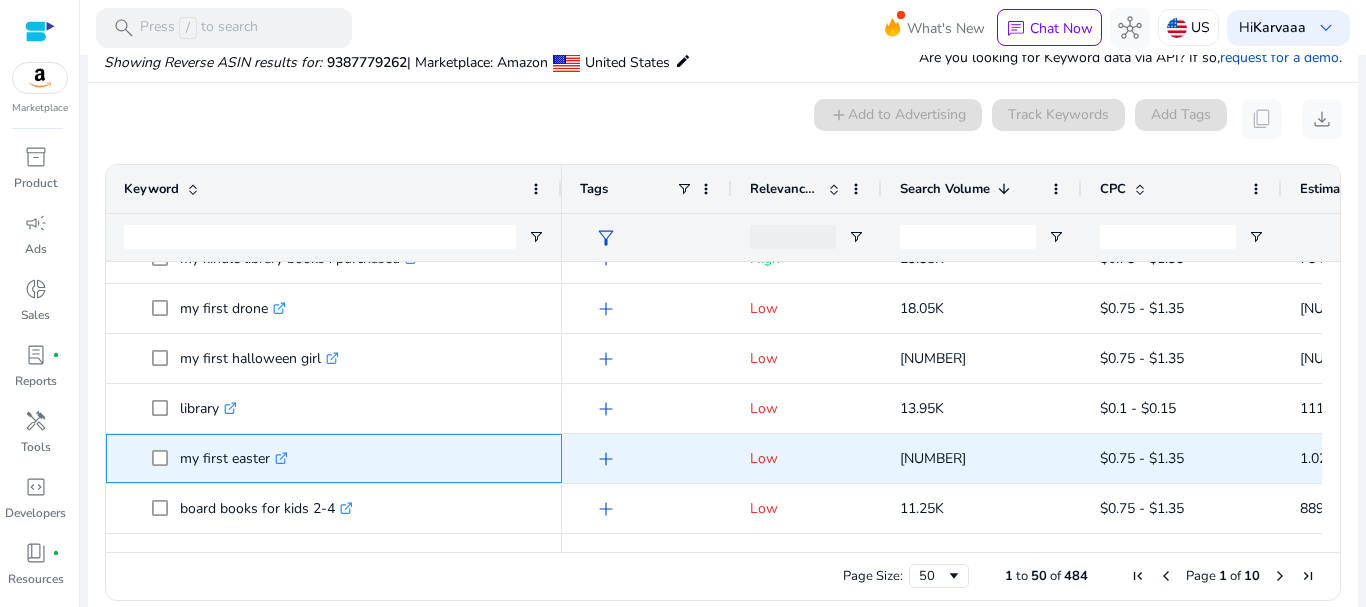 click on "my first easter  .st0{fill:#2c8af8}" 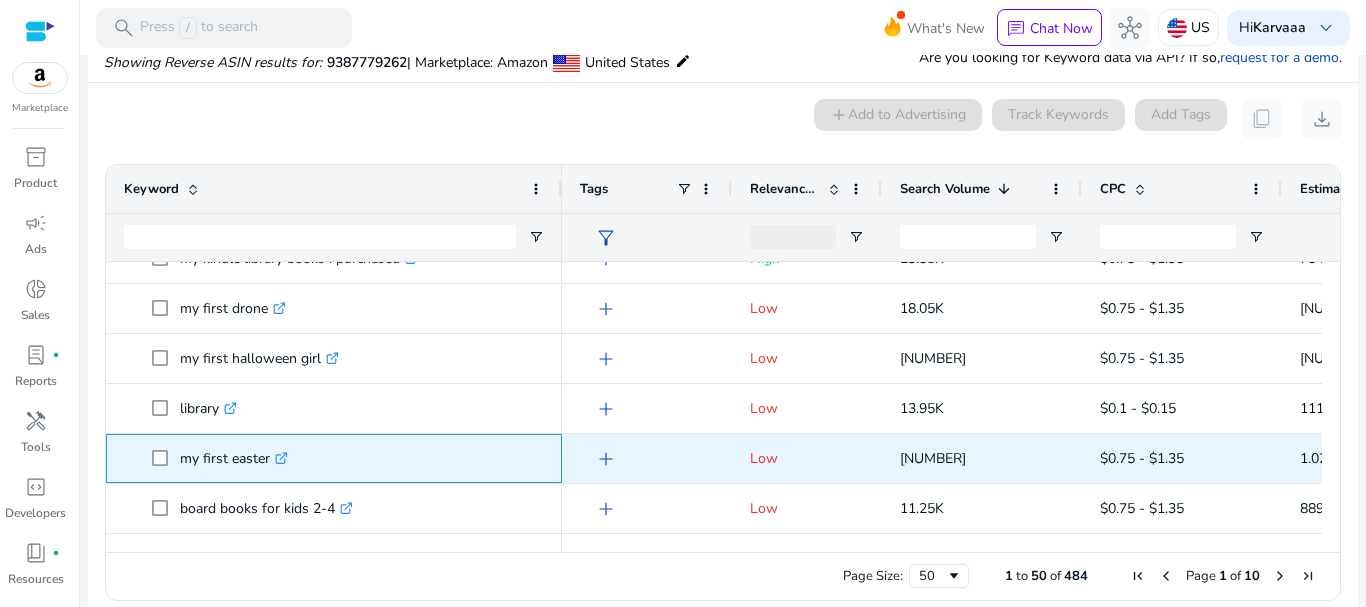 click on "my first easter  .st0{fill:#2c8af8}" 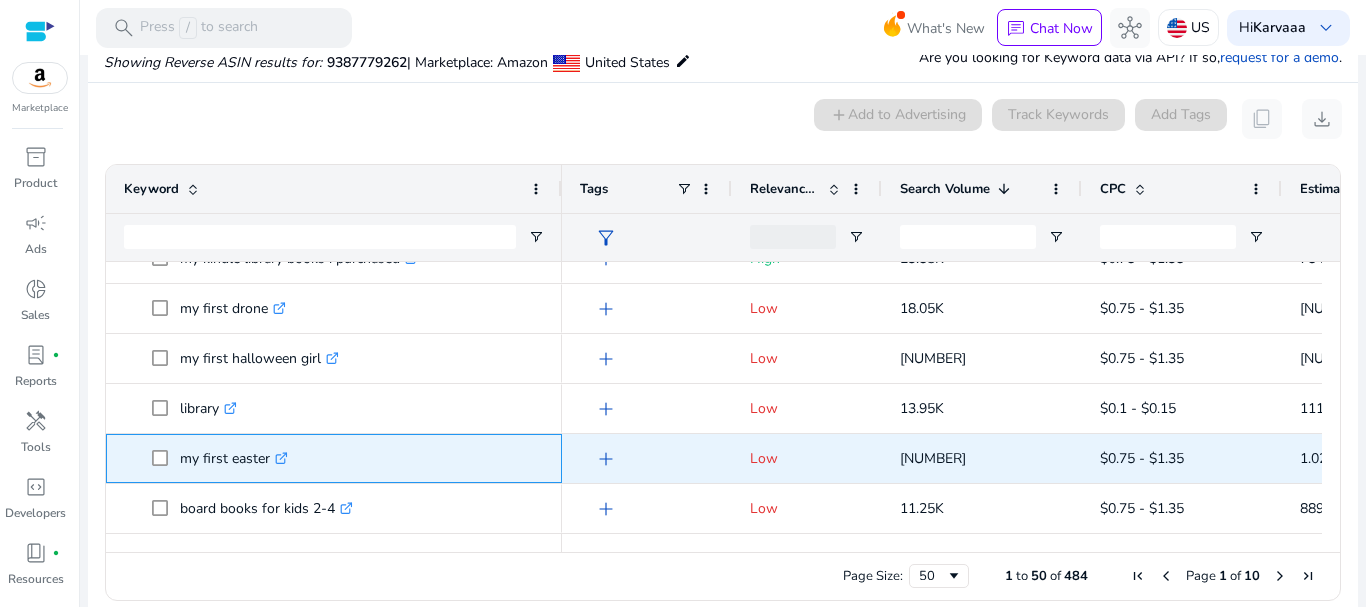 copy on "my first easter" 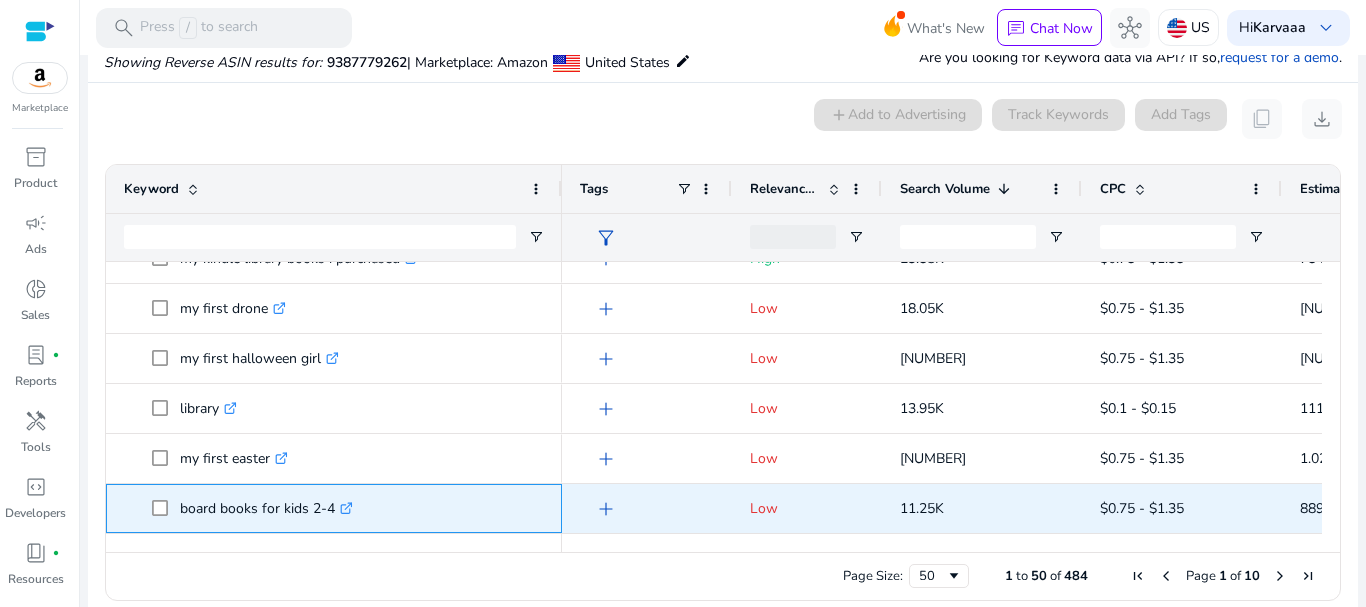click on "board books for kids 2-4  .st0{fill:#2c8af8}" 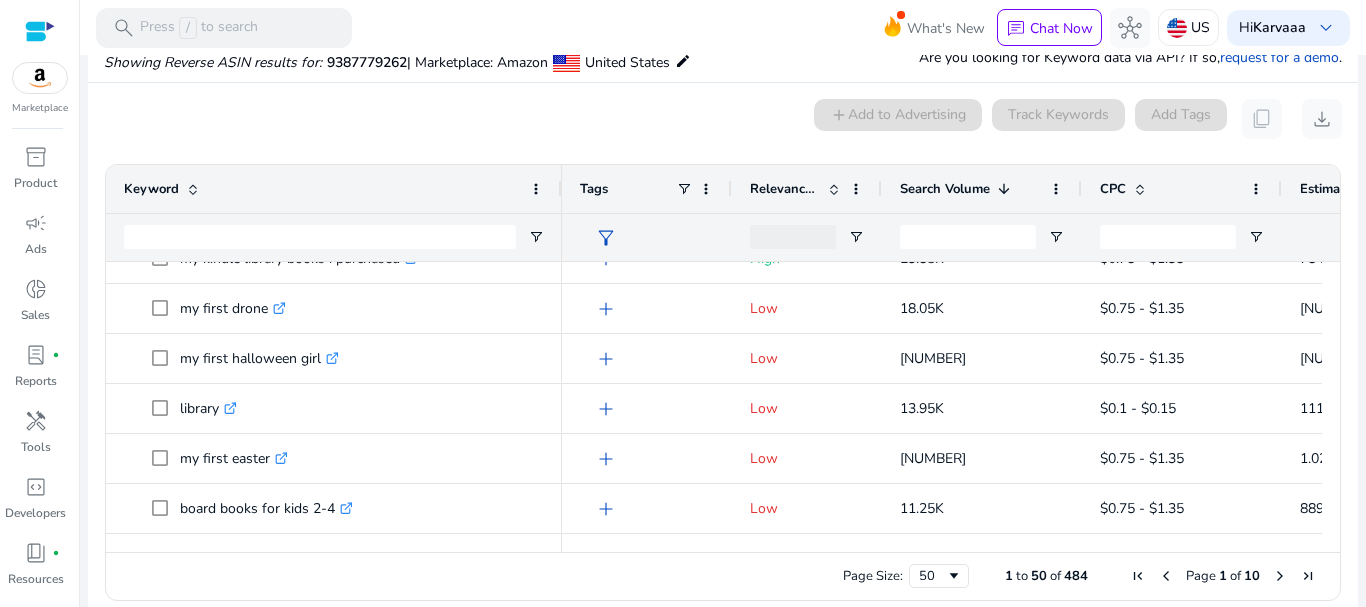 scroll, scrollTop: 128, scrollLeft: 0, axis: vertical 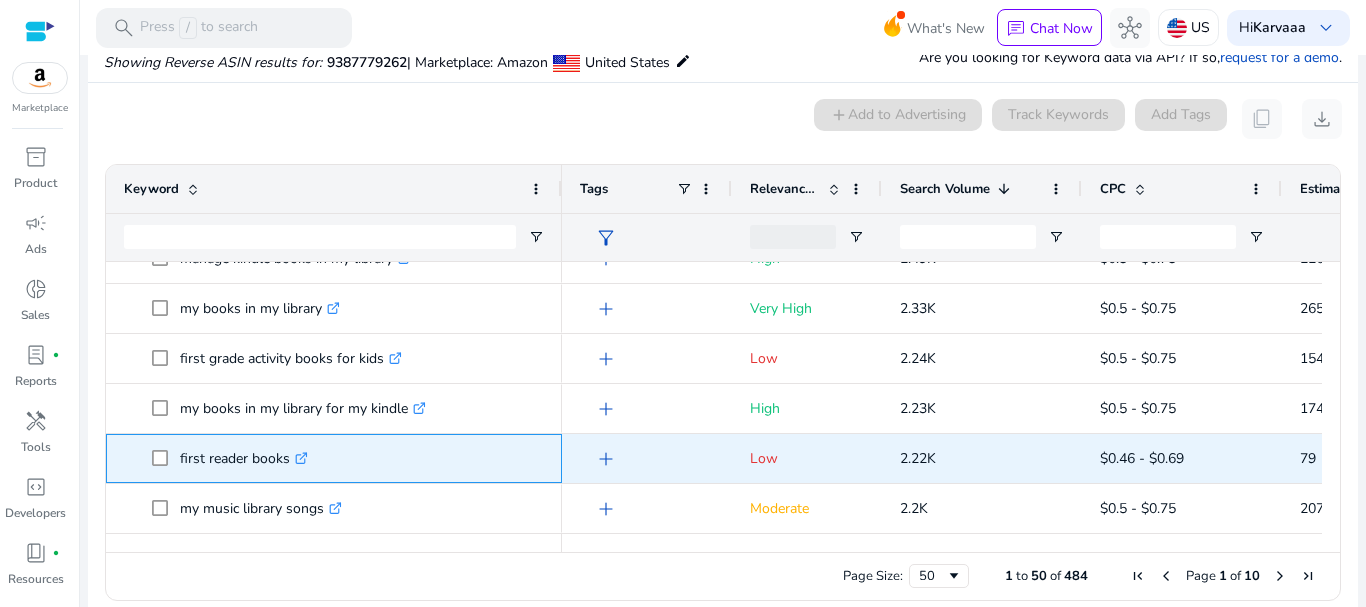 click on "first reader books  .st0{fill:#2c8af8}" 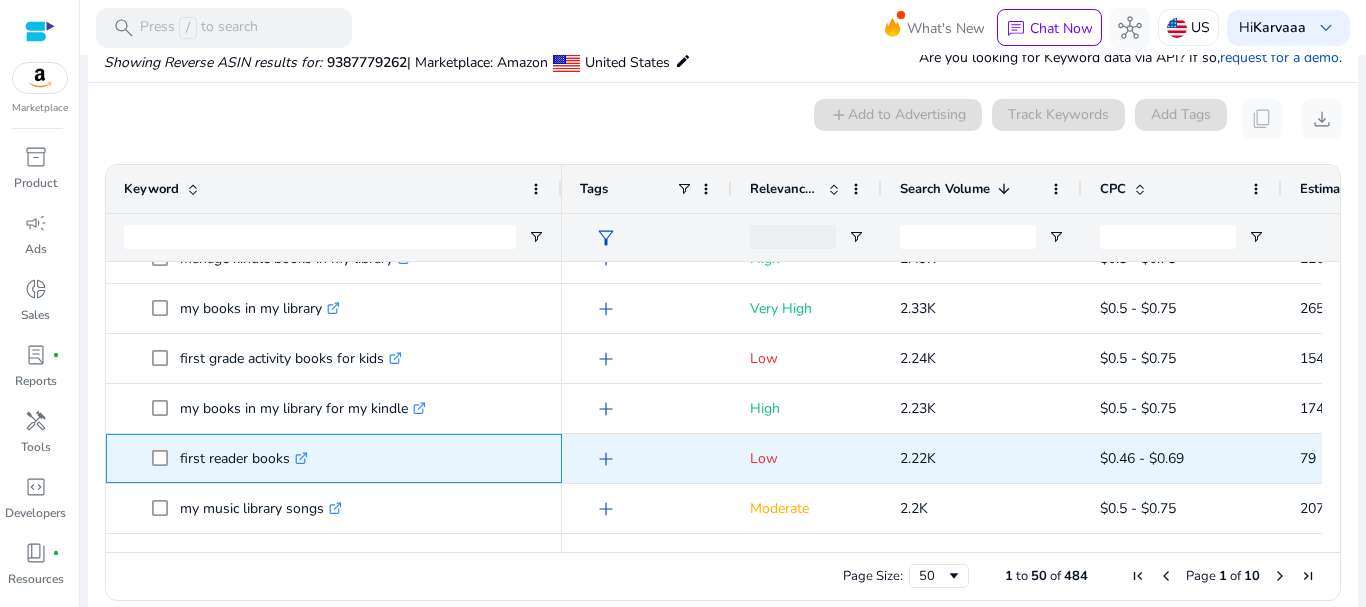 click on "first reader books  .st0{fill:#2c8af8}" 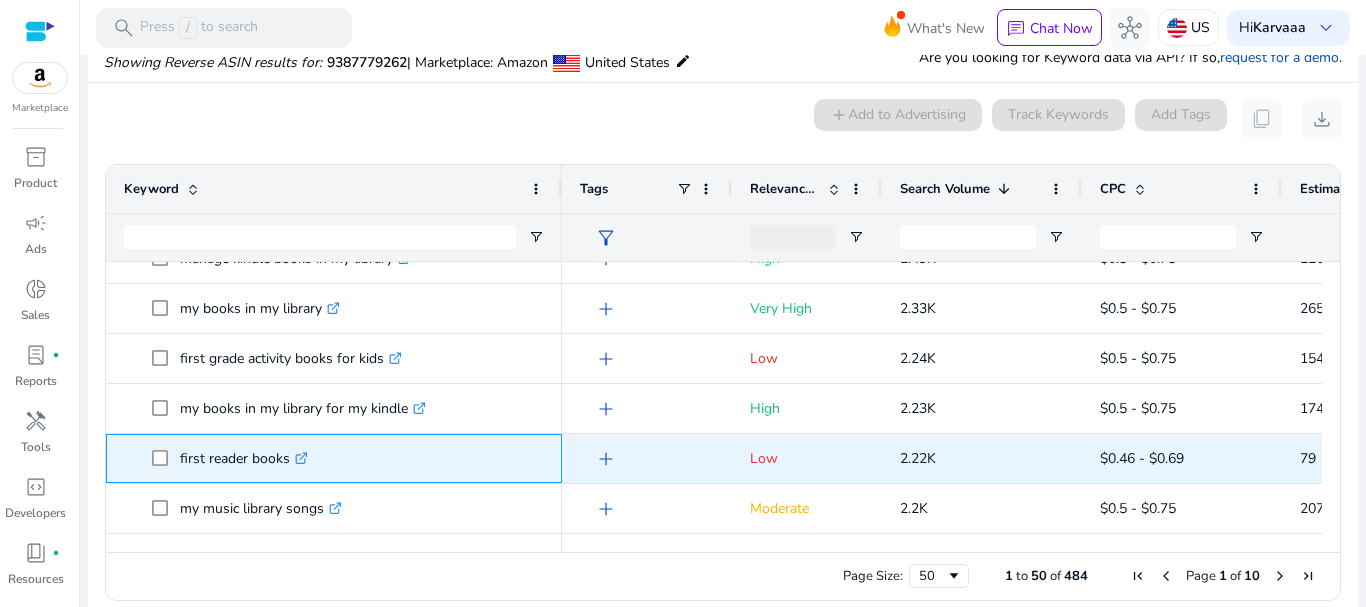 copy on "reader" 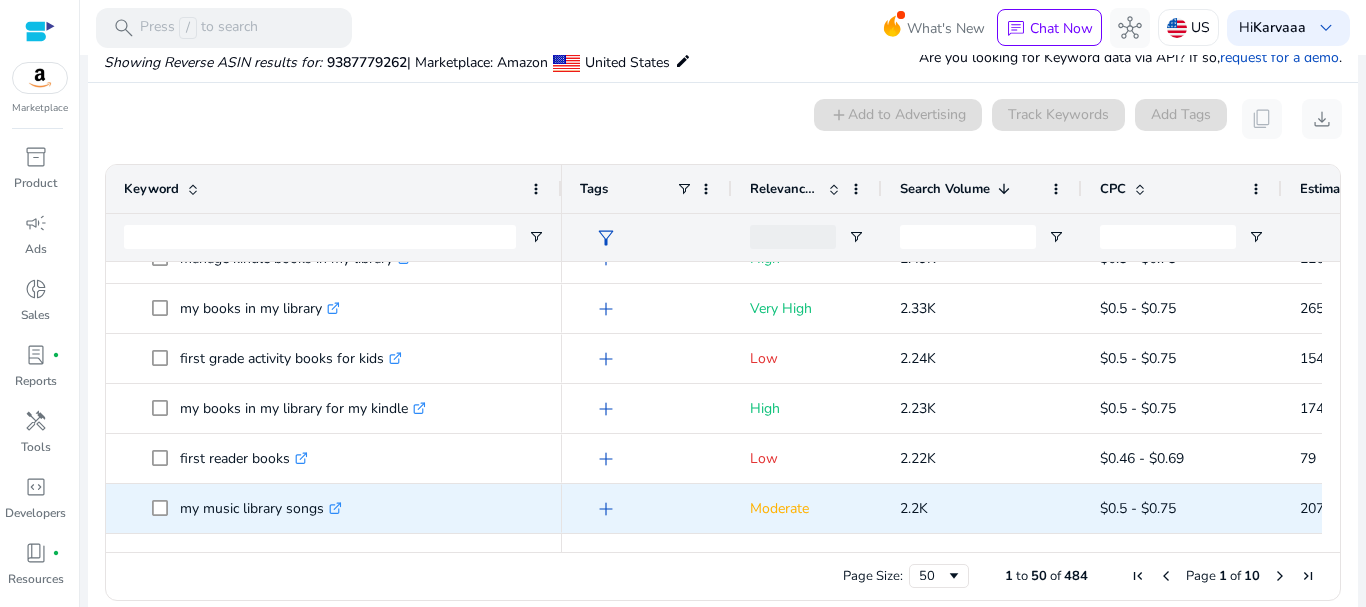 click on "my music library songs  .st0{fill:#2c8af8}" 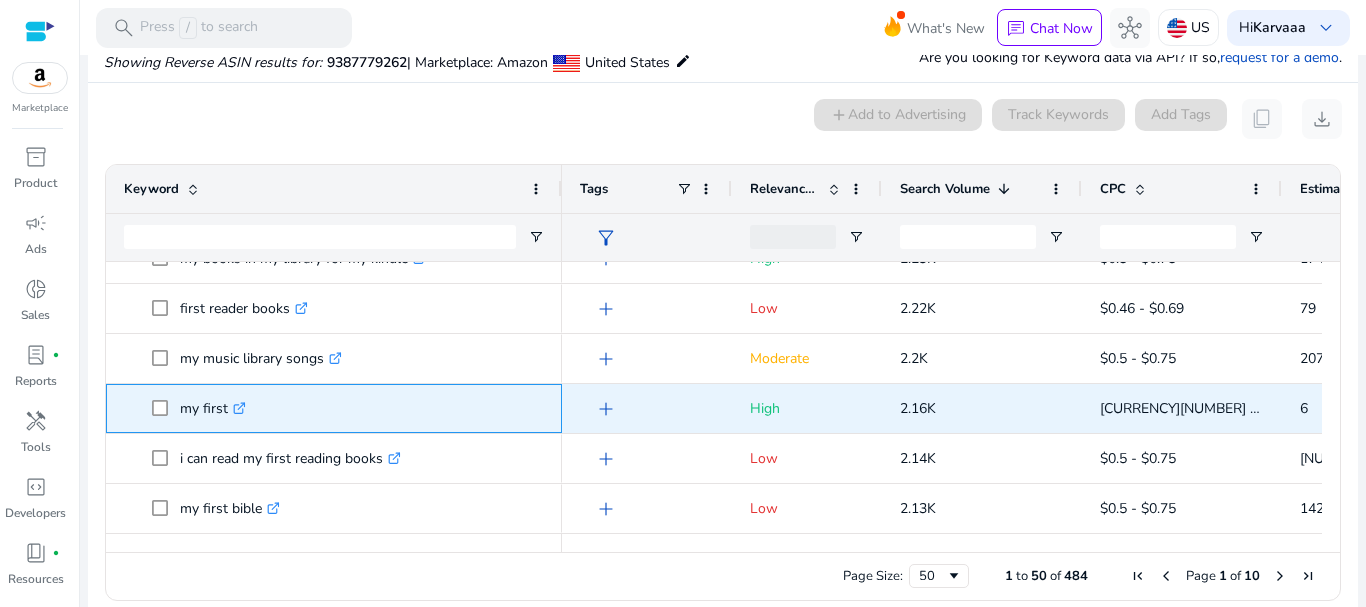 click on "my first  .st0{fill:#2c8af8}" 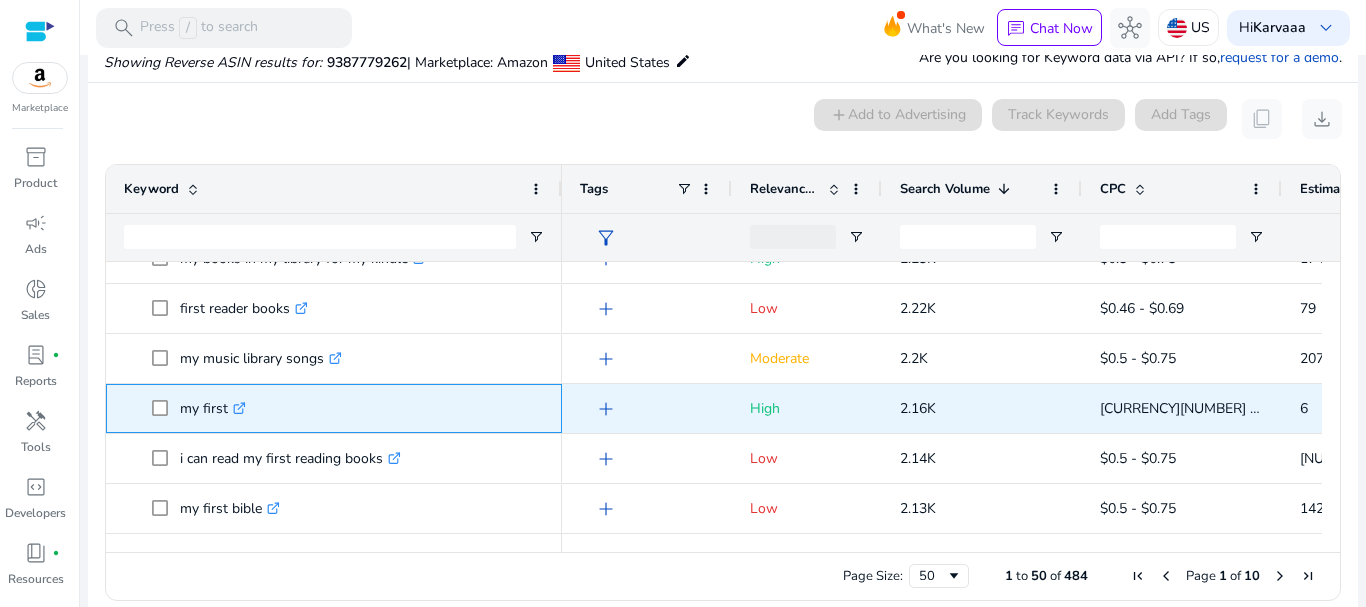 click on "my first  .st0{fill:#2c8af8}" 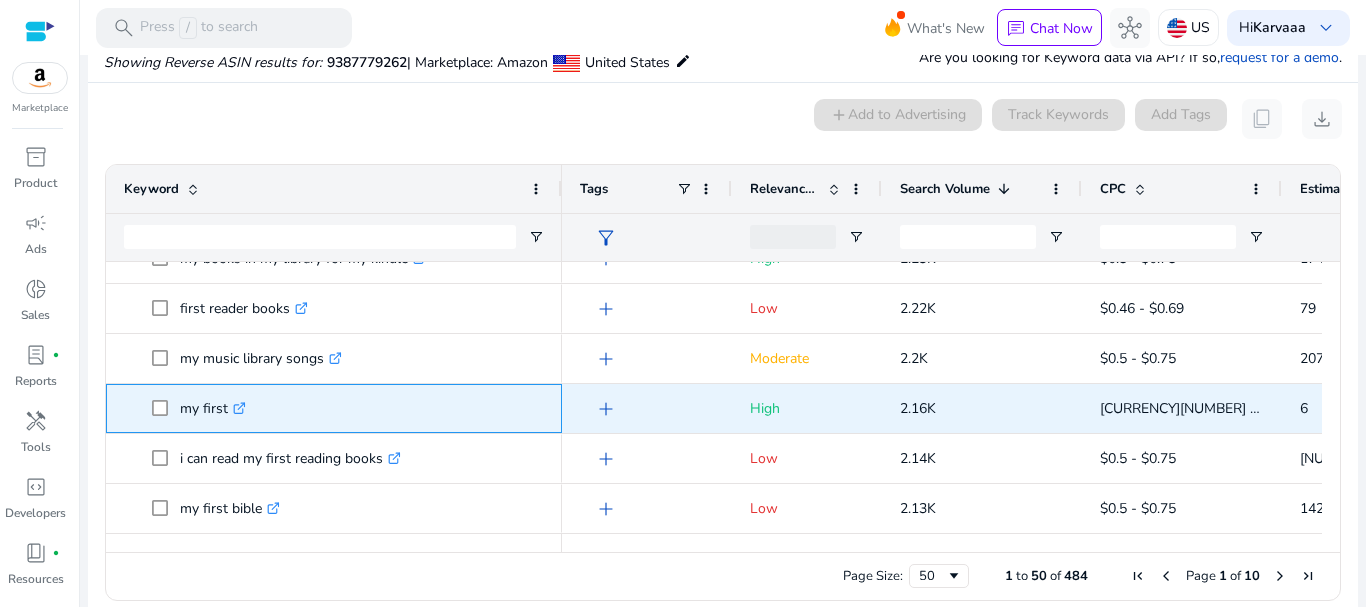 copy on "my first  .st0{fill:#2c8af8}" 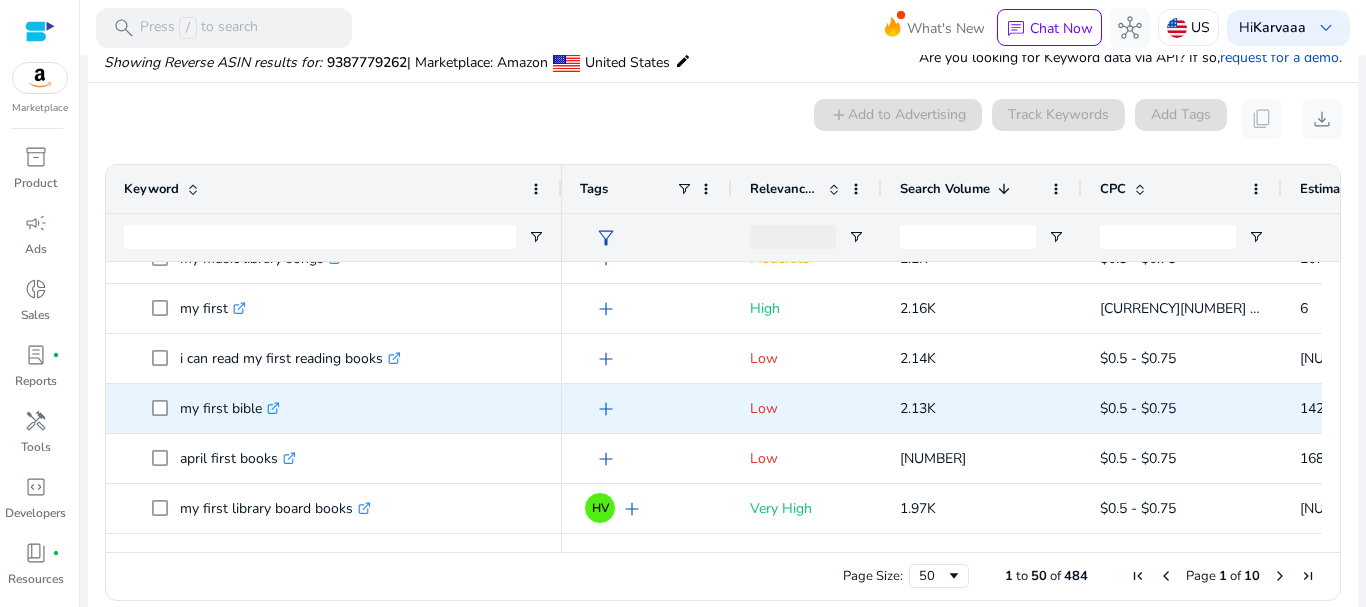 click on "my first bible  .st0{fill:#2c8af8}" 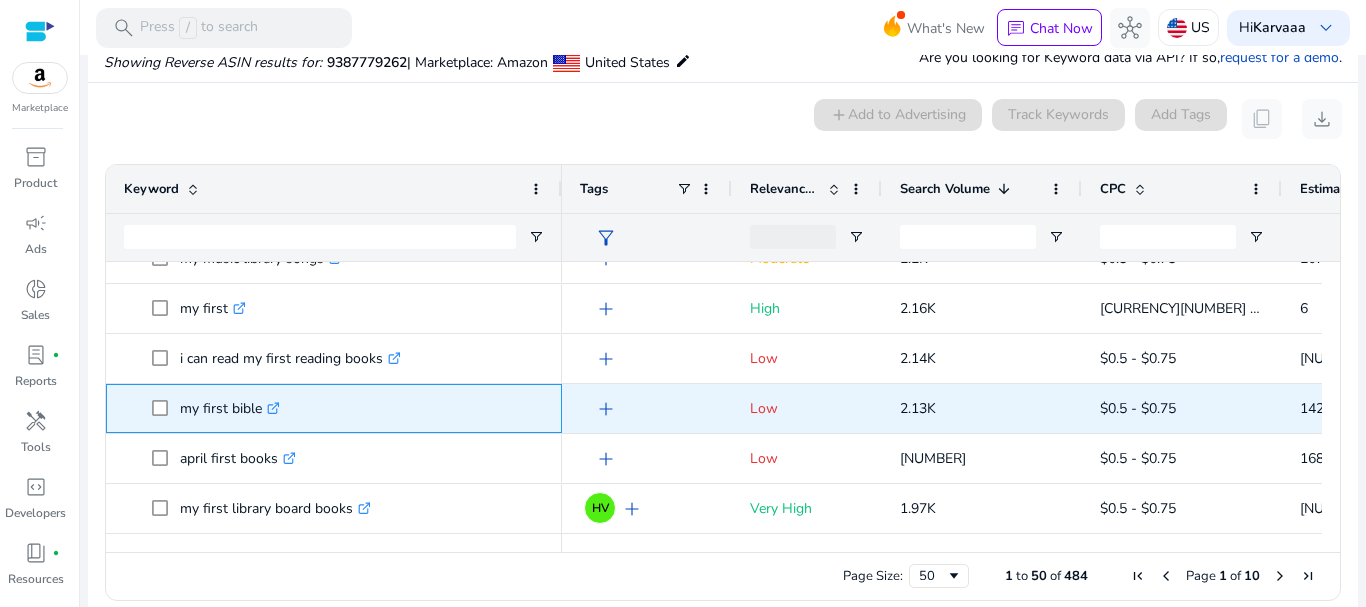 click on "my first bible  .st0{fill:#2c8af8}" 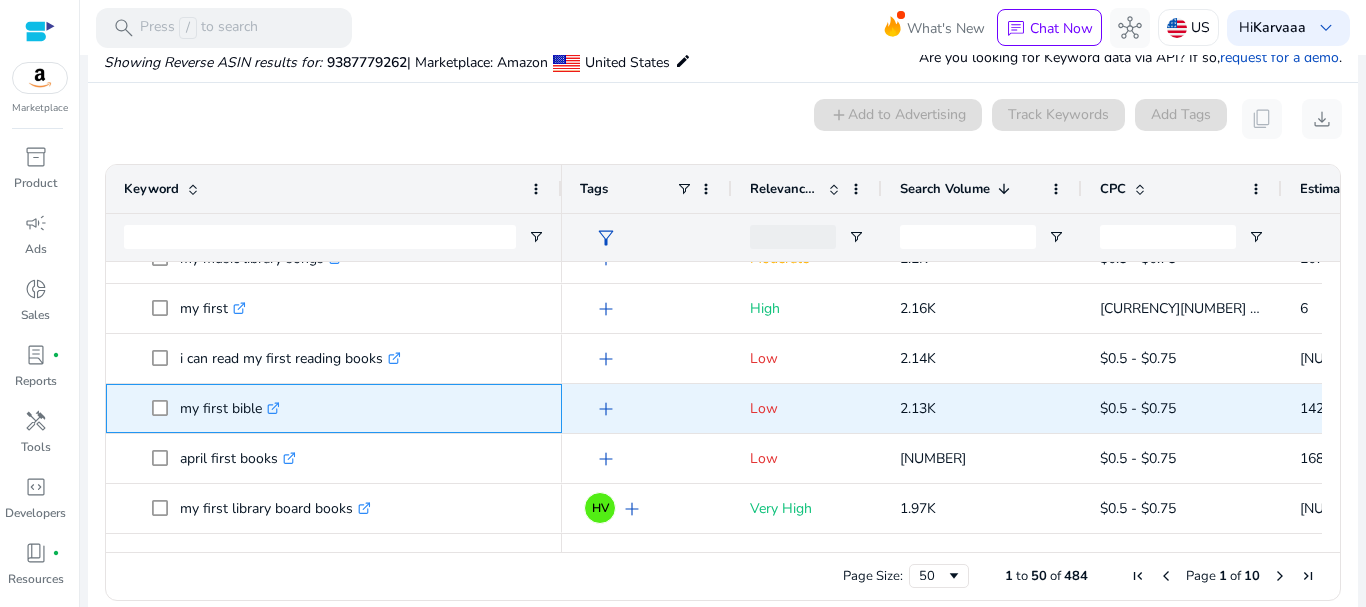 copy on "bible" 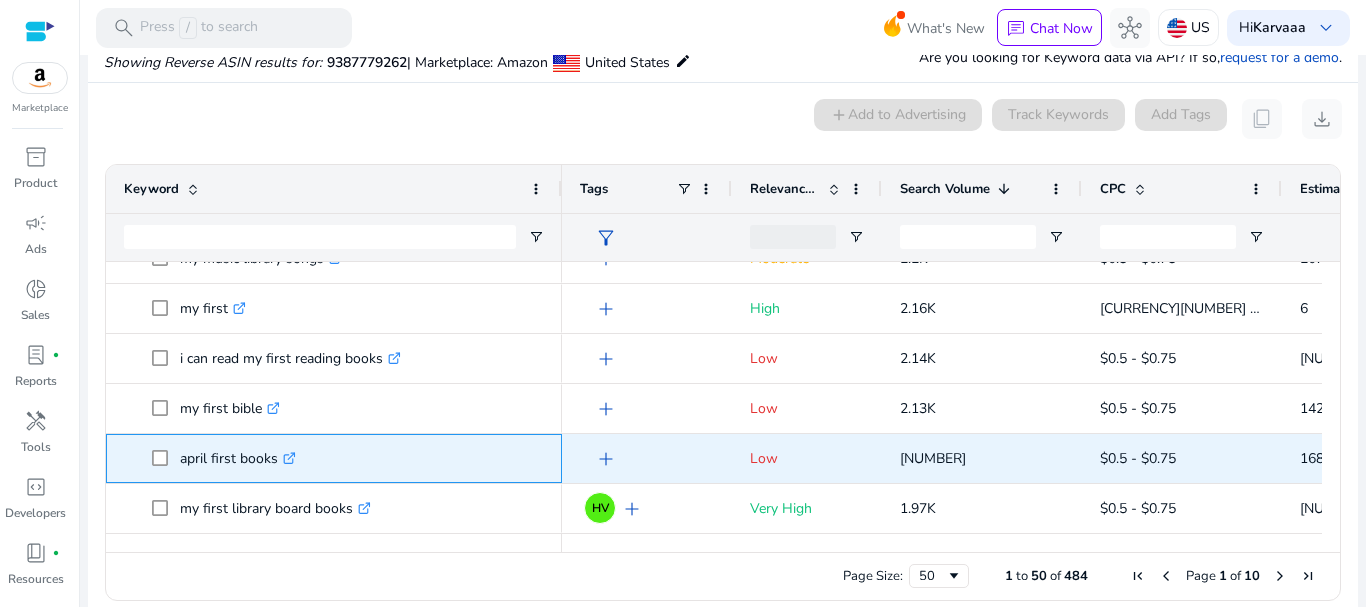 click on "april first books  .st0{fill:#2c8af8}" 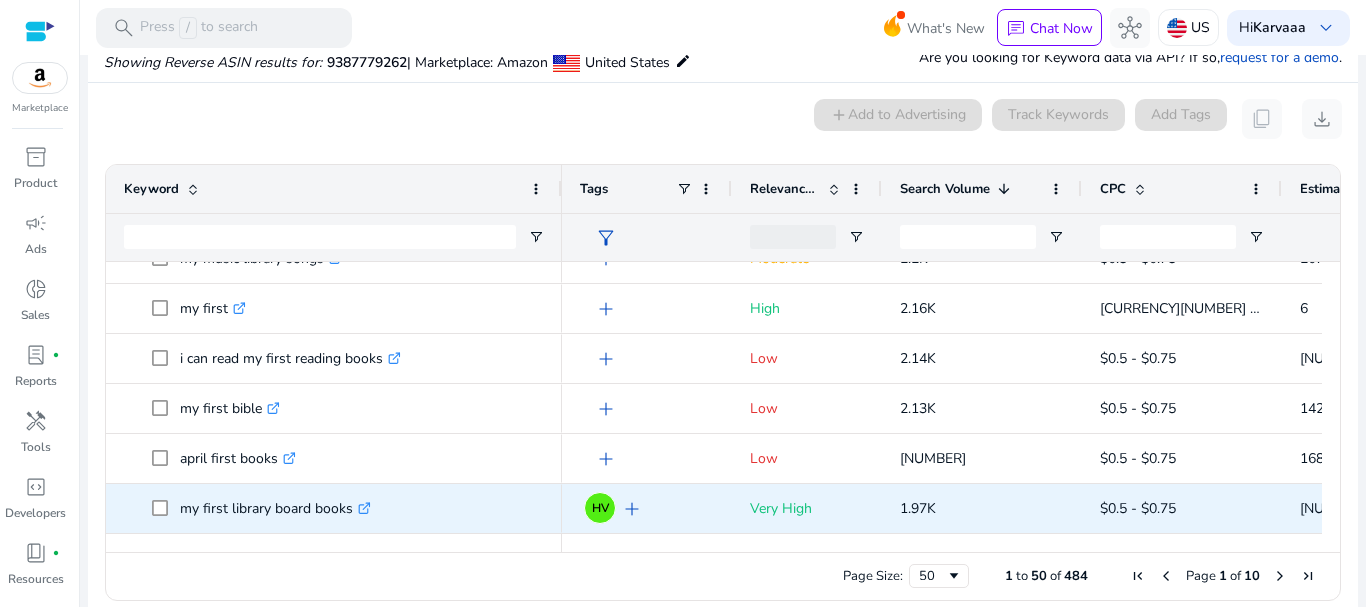 scroll, scrollTop: 1678, scrollLeft: 0, axis: vertical 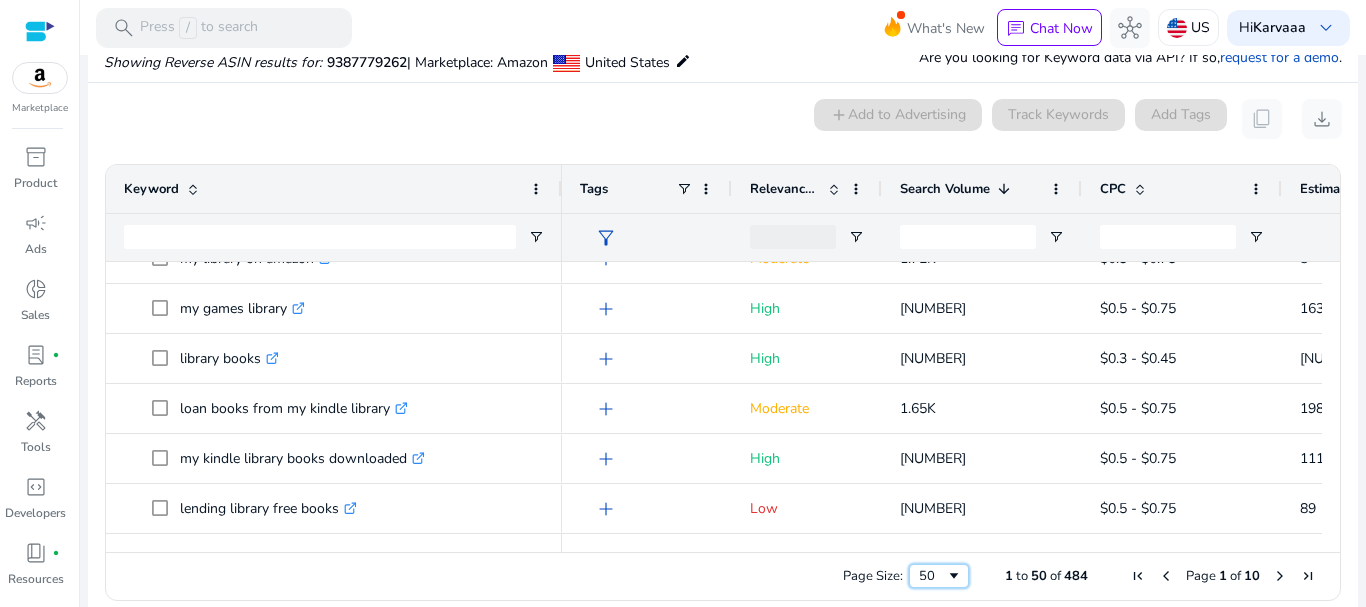 click on "50" at bounding box center (939, 576) 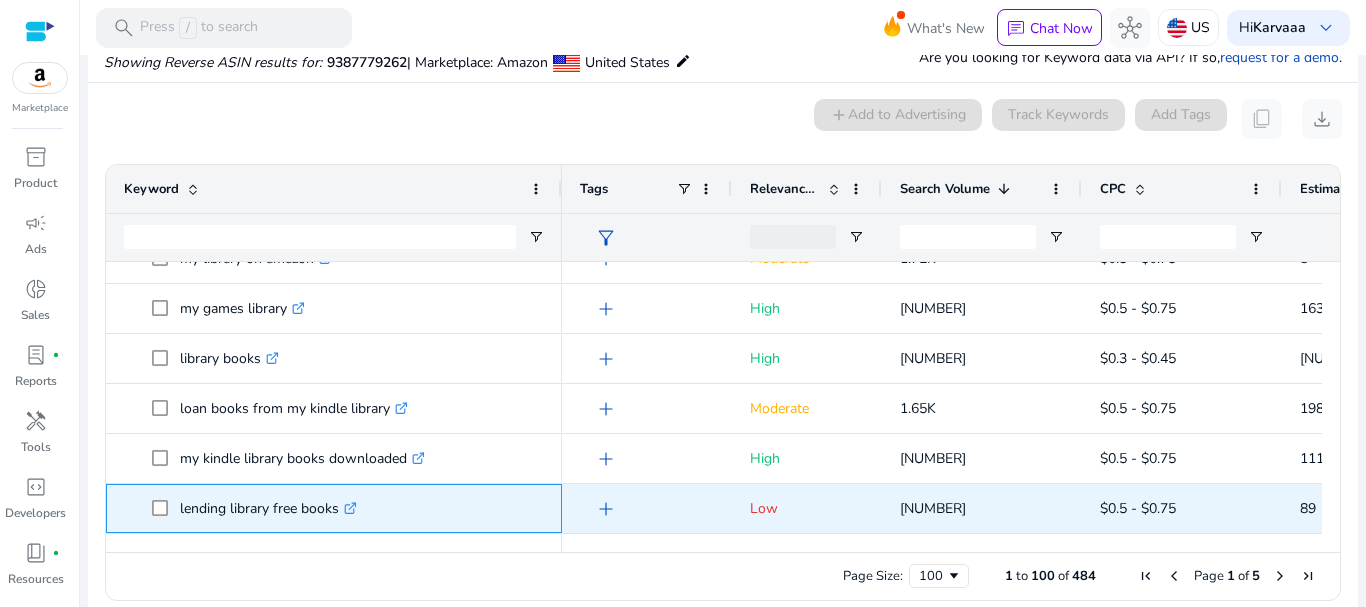 click on "lending library free books  .st0{fill:#2c8af8}" 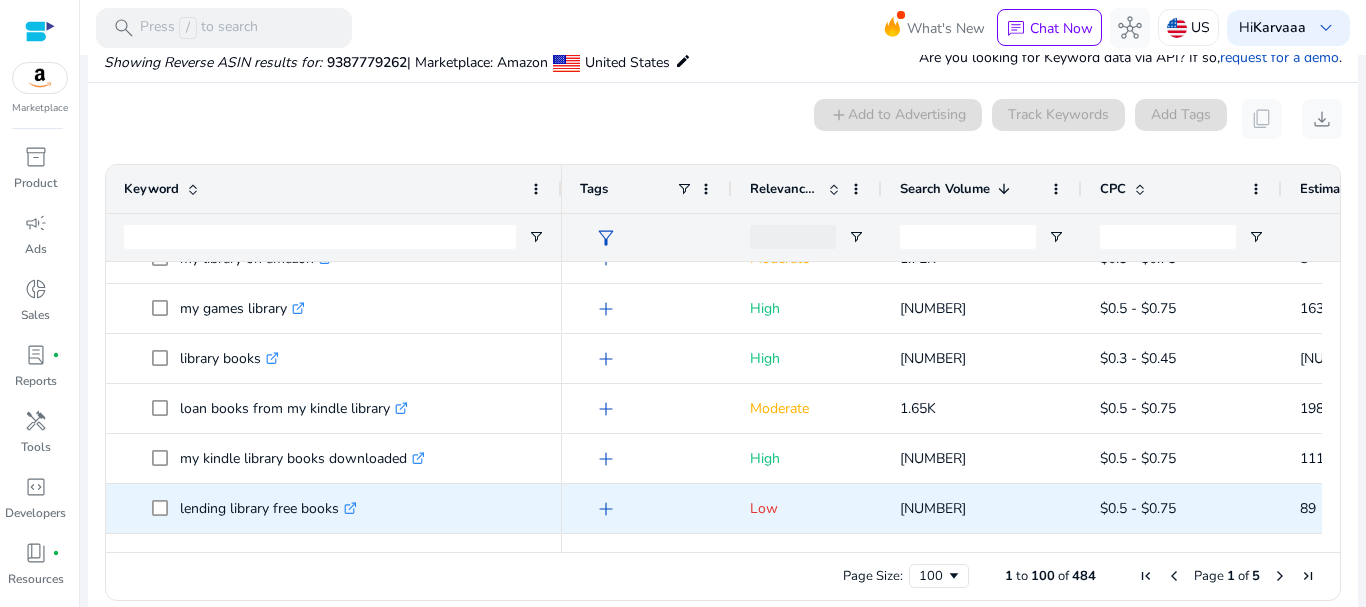 scroll, scrollTop: 2278, scrollLeft: 0, axis: vertical 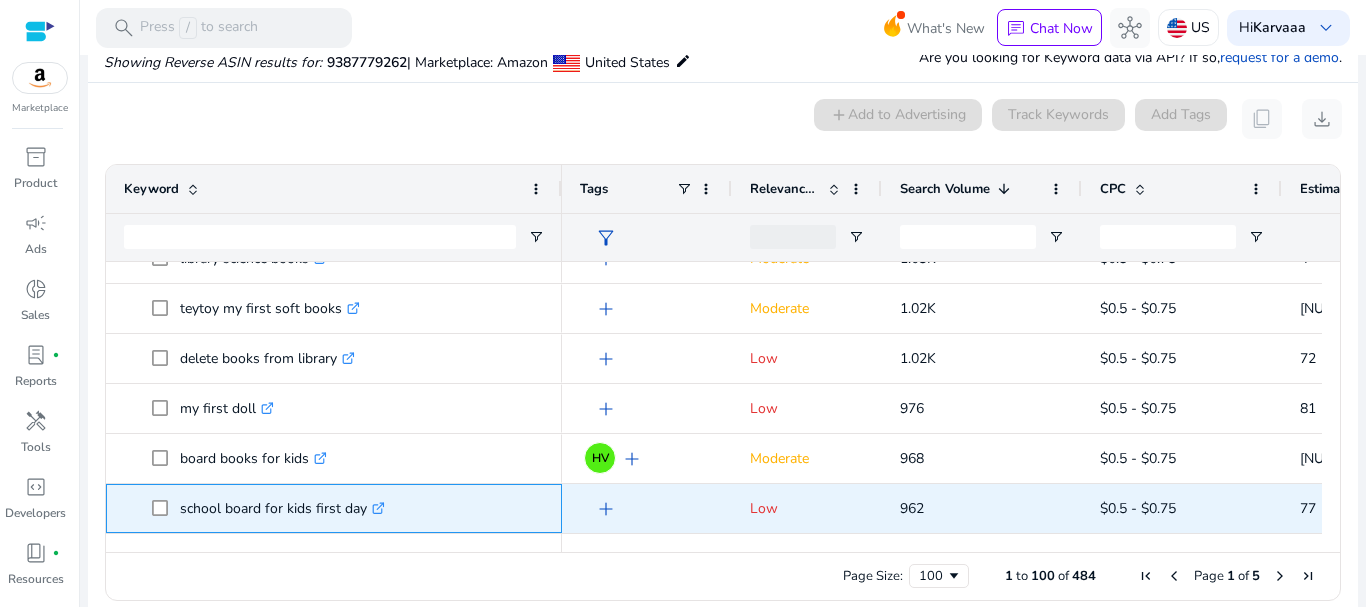 click on "school board for kids first day  .st0{fill:#2c8af8}" 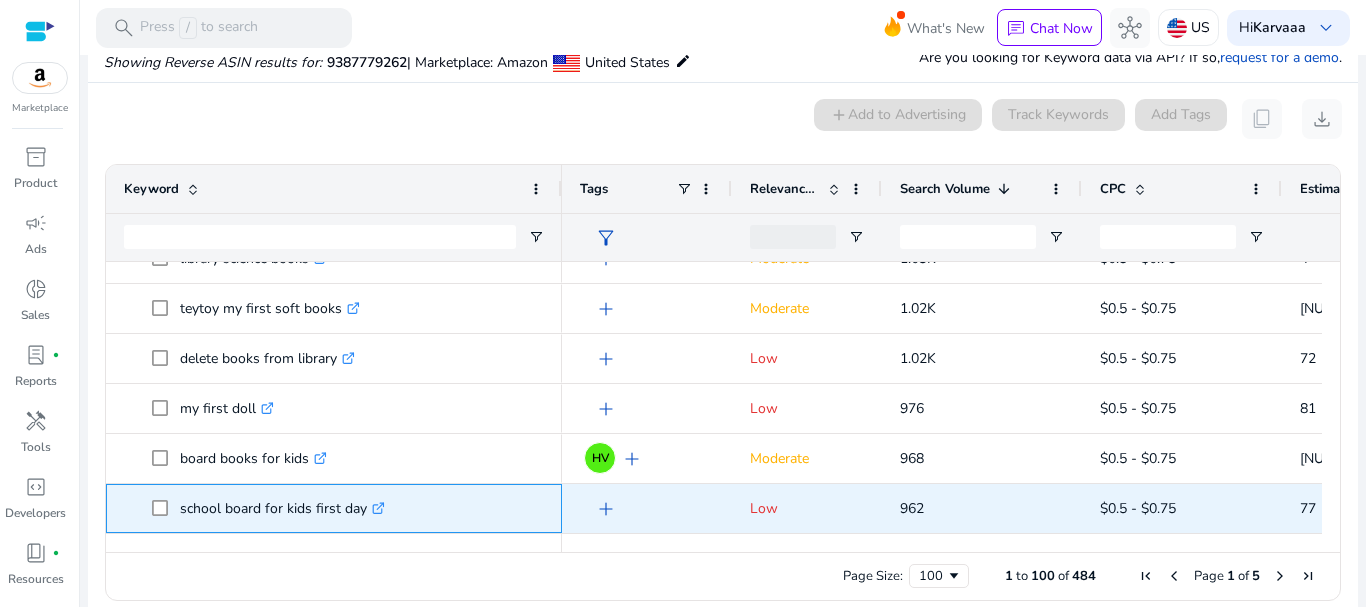 click on "school board for kids first day  .st0{fill:#2c8af8}" 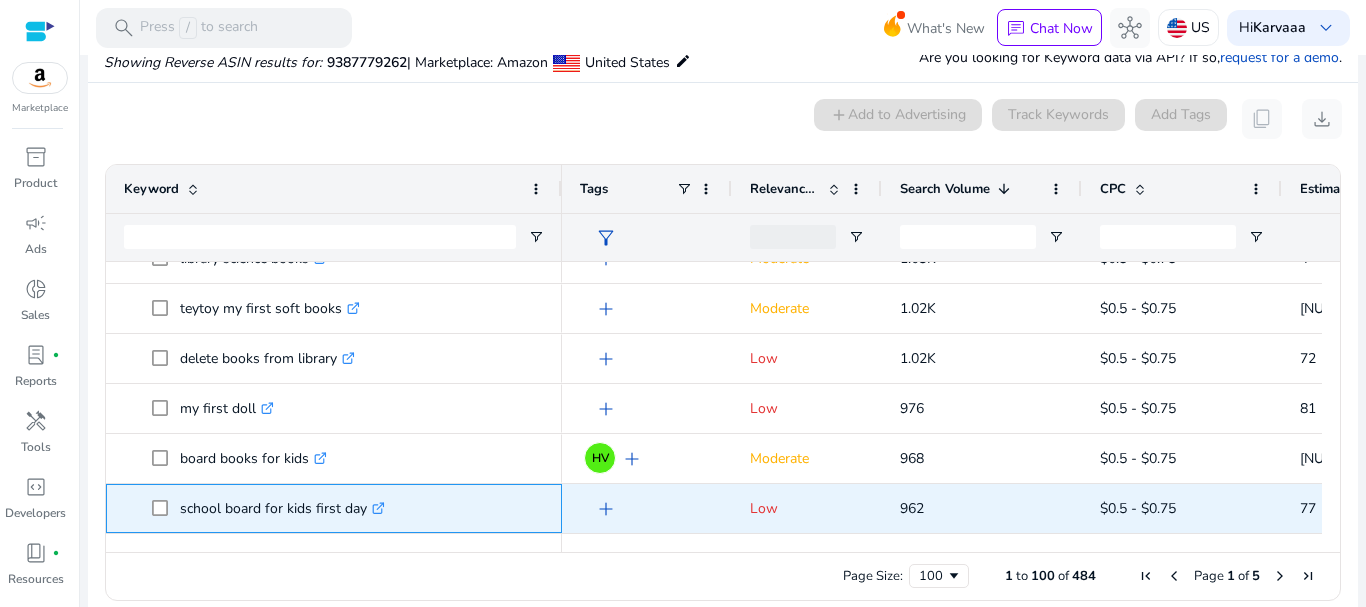 copy on "school" 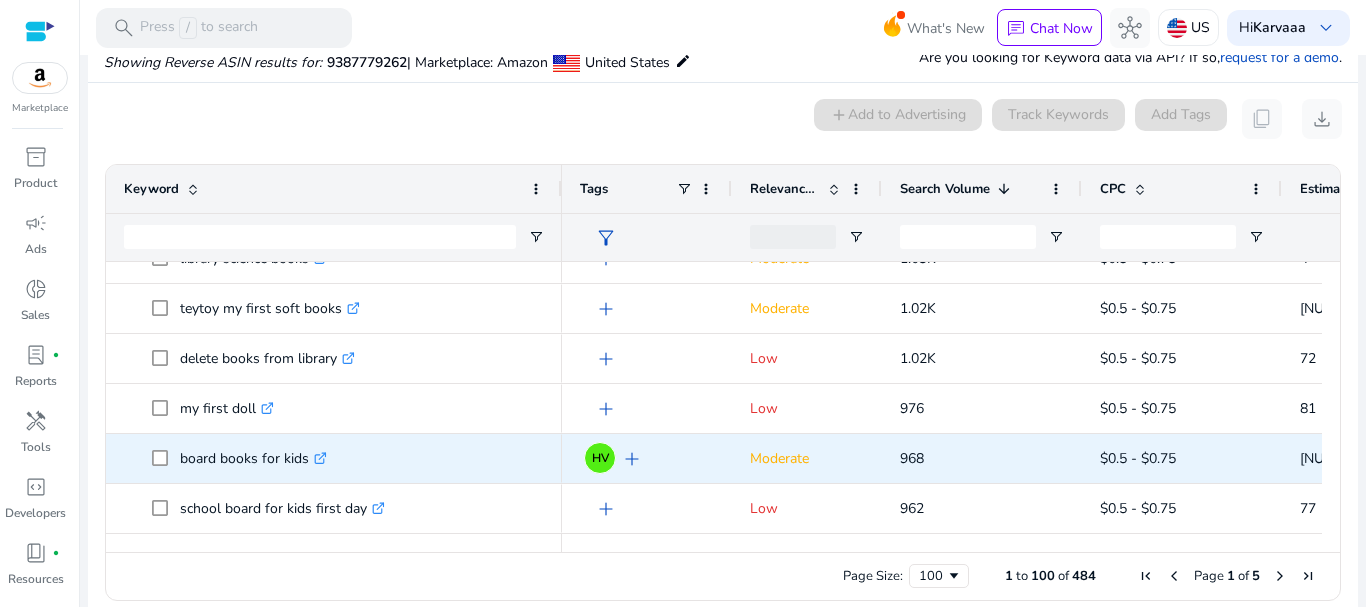 click on "board books for kids  .st0{fill:#2c8af8}" 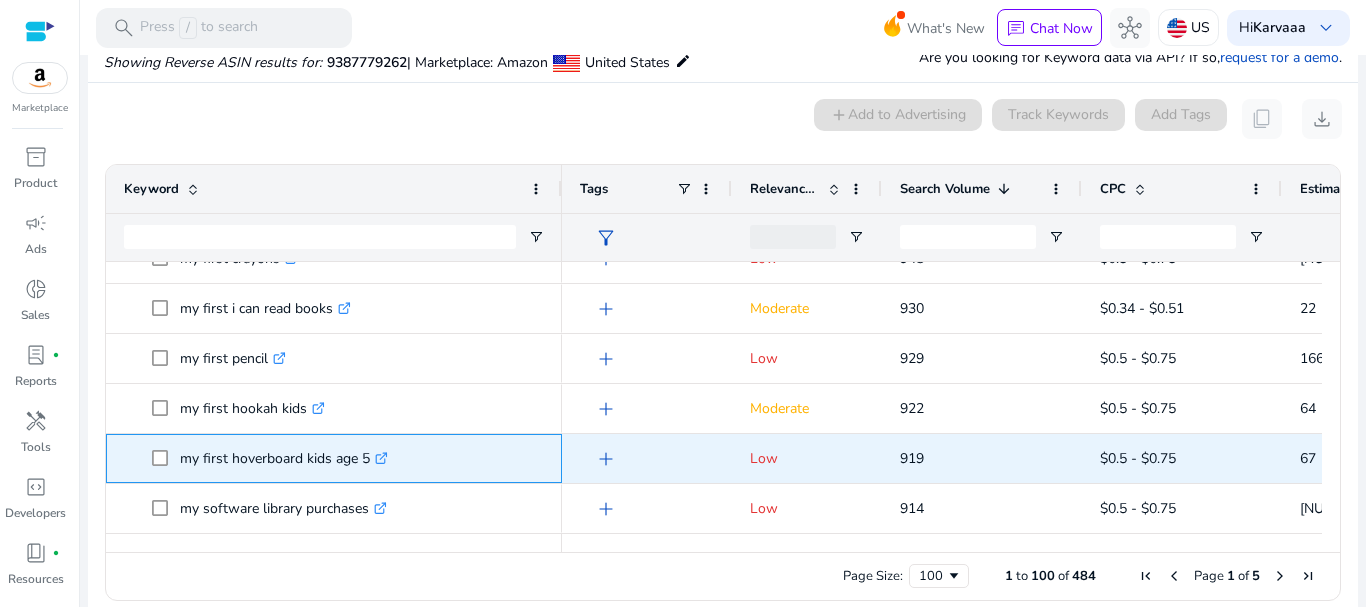 click on "[NUMBER]" 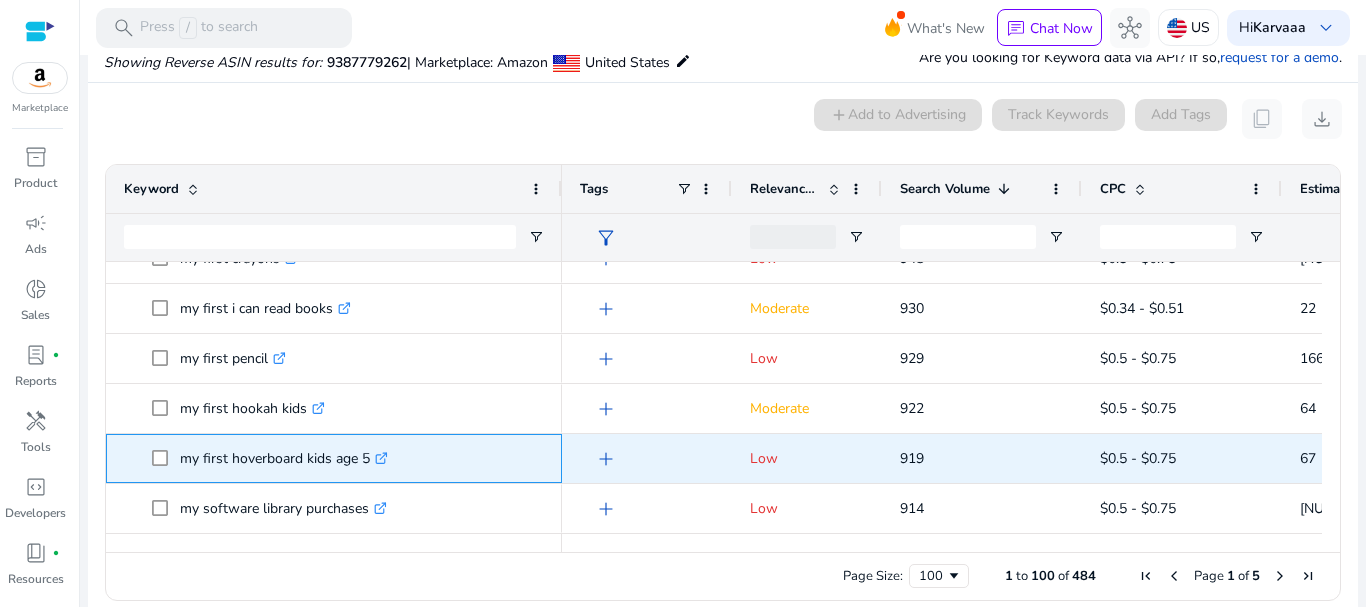 click on "[NUMBER]" 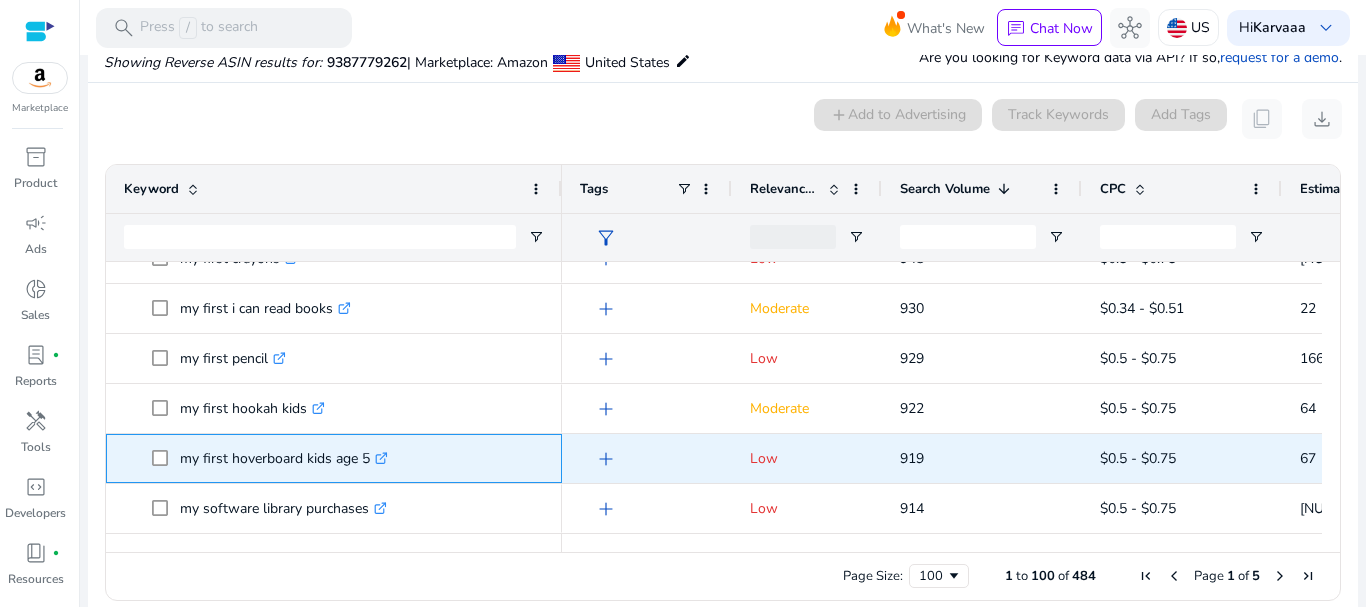 copy on "my first hoverboard kids age 5" 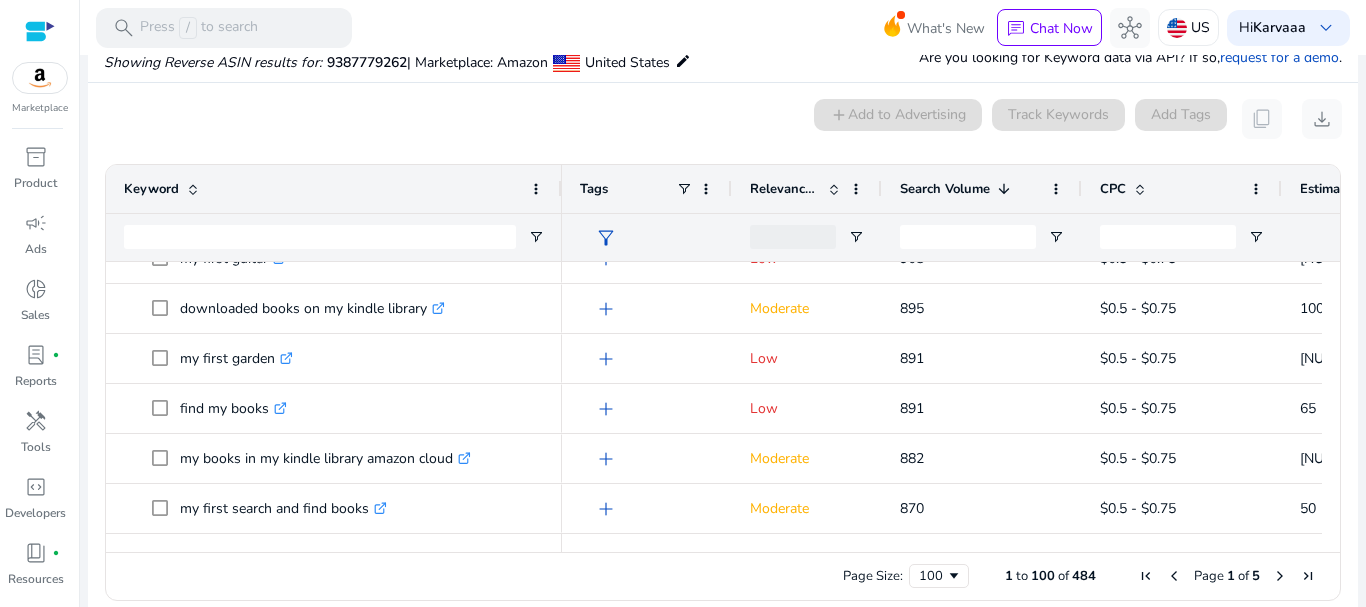 click at bounding box center [1280, 576] 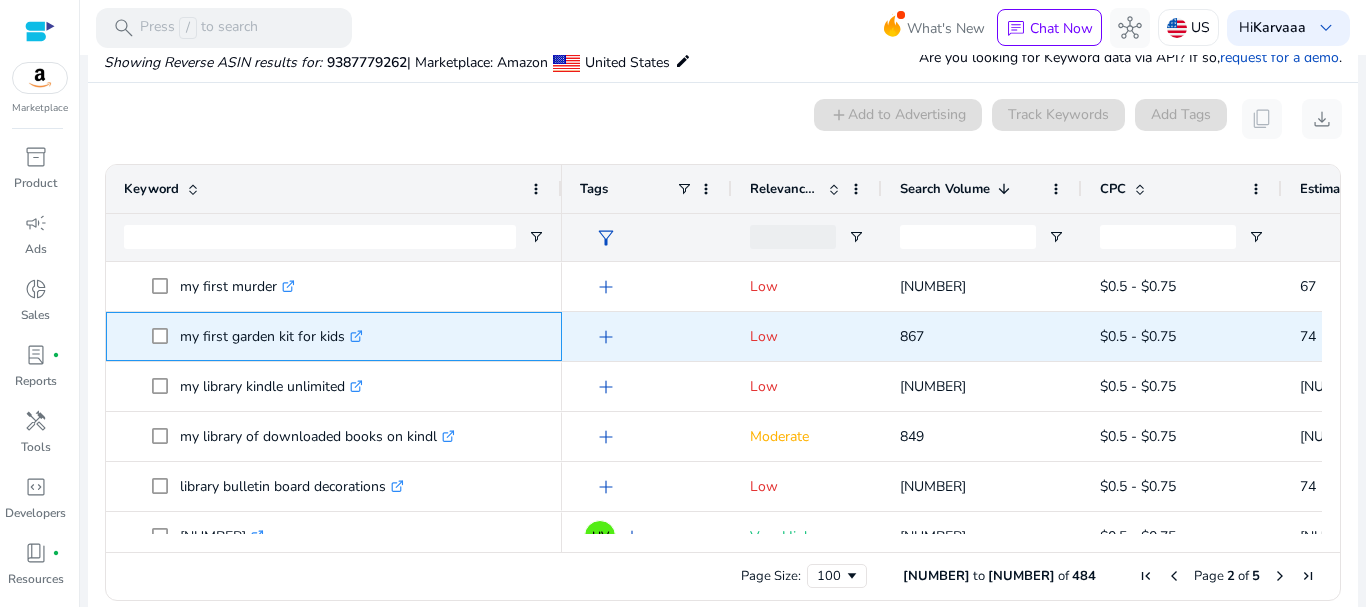 click on "[NUMBER]" 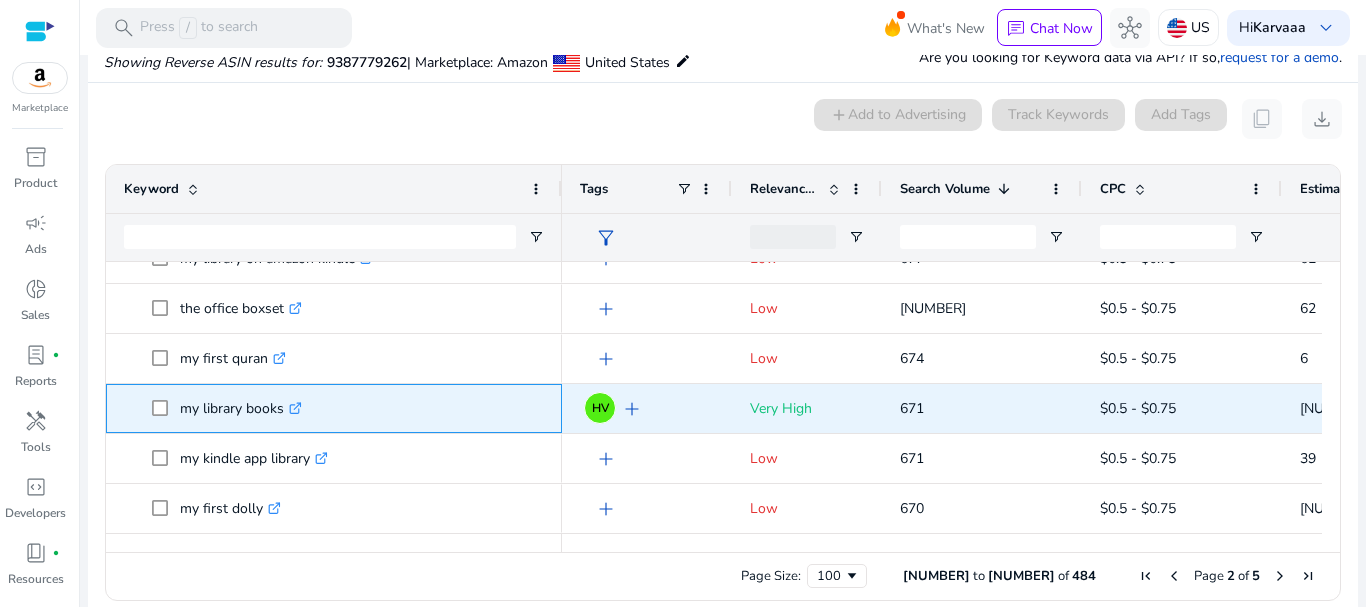 click on "my library books  .st0{fill:#2c8af8}" 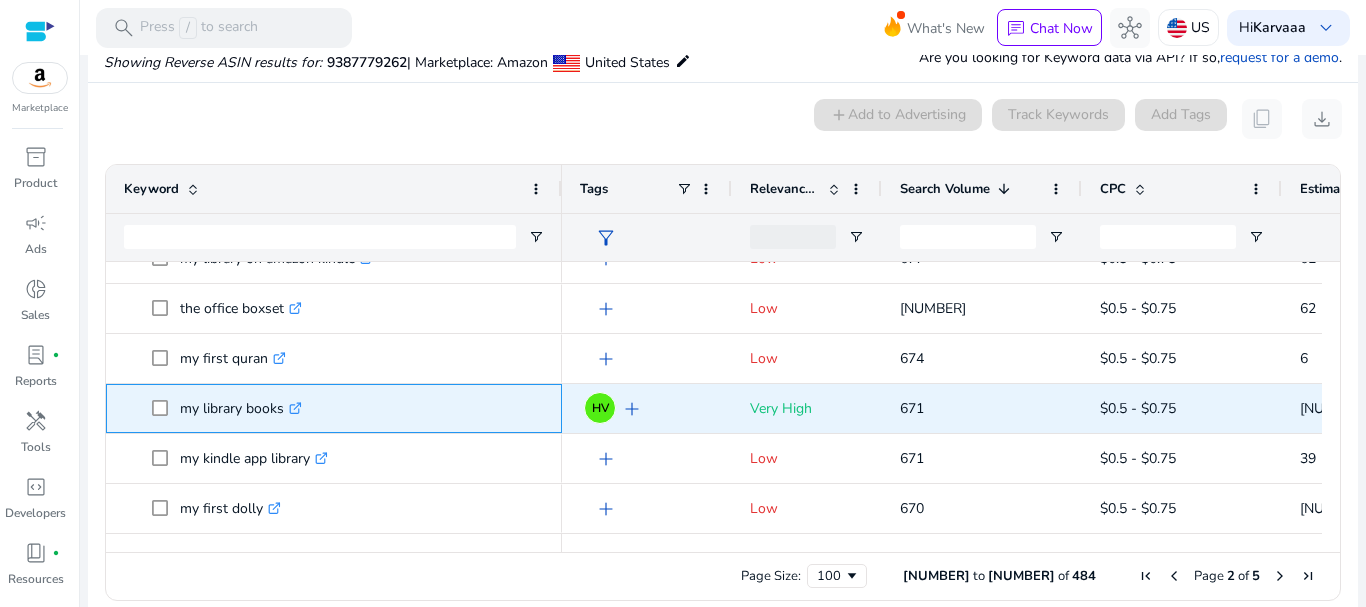 click on "my library books  .st0{fill:#2c8af8}" 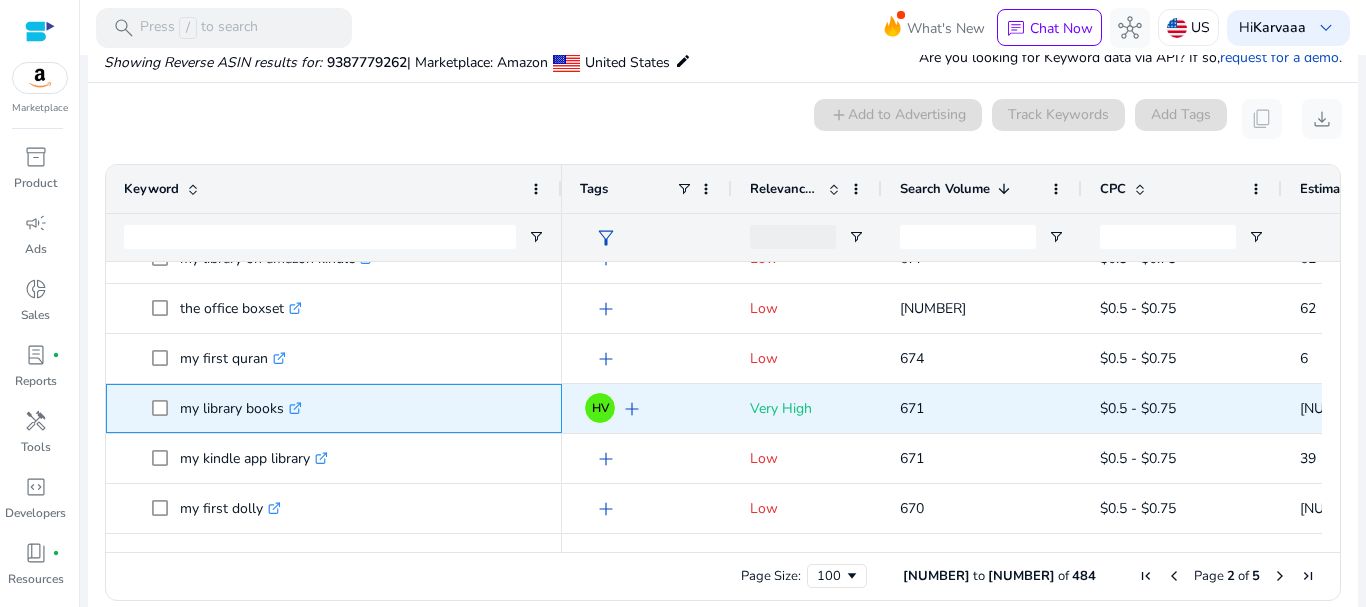 click on "my library books  .st0{fill:#2c8af8}" 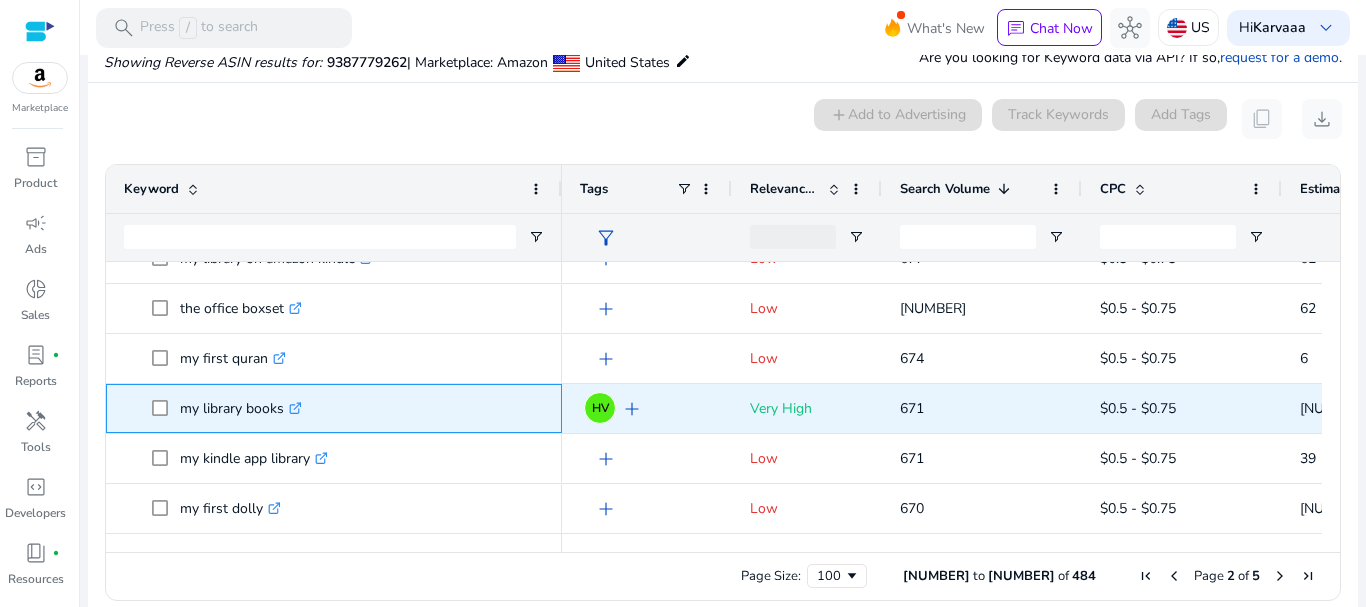 copy on "my library books  .st0{fill:#2c8af8}" 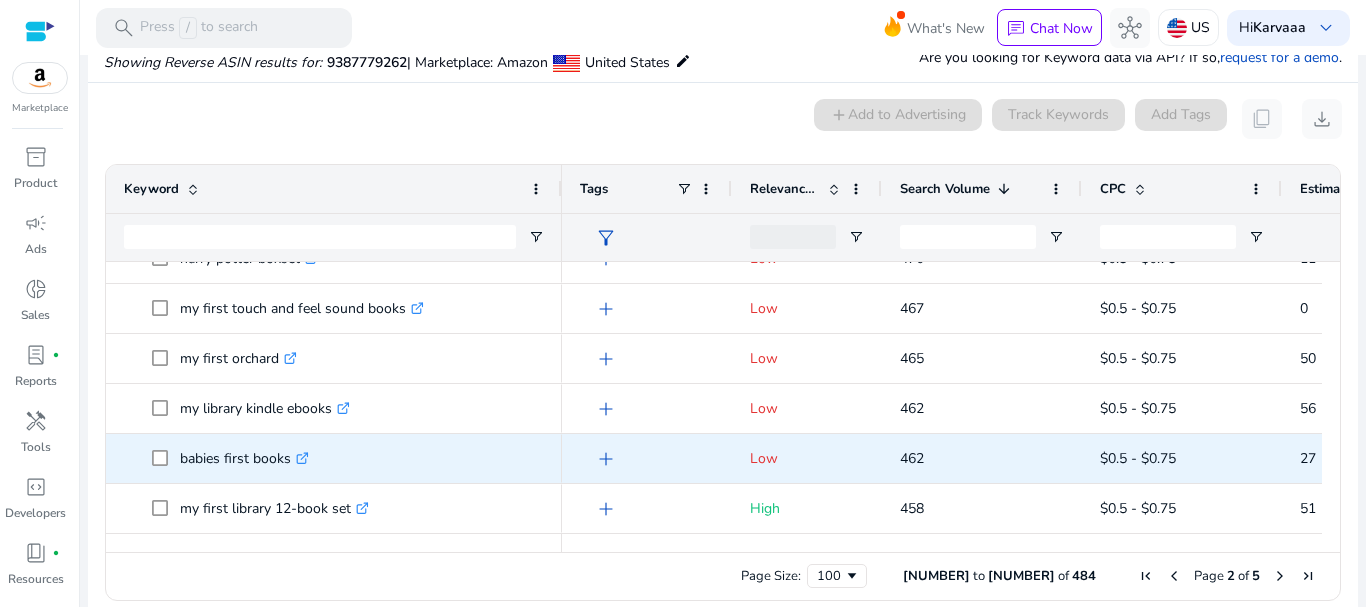 click on "babies first books  .st0{fill:#2c8af8}" 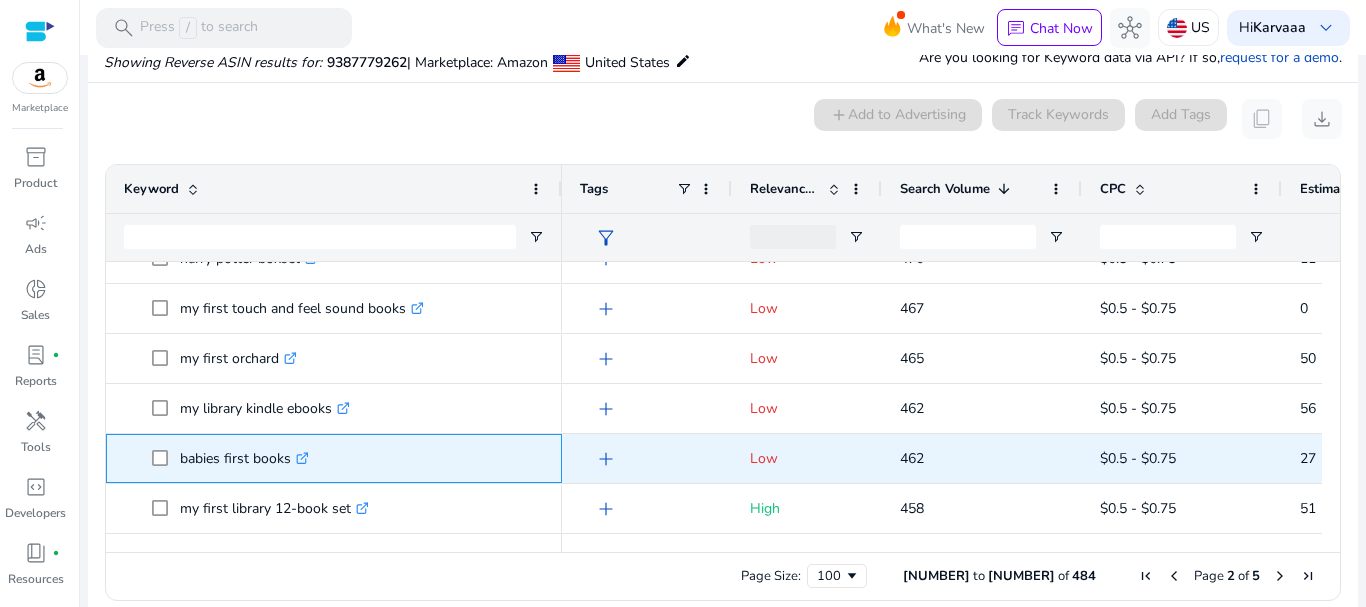 click on "babies first books  .st0{fill:#2c8af8}" 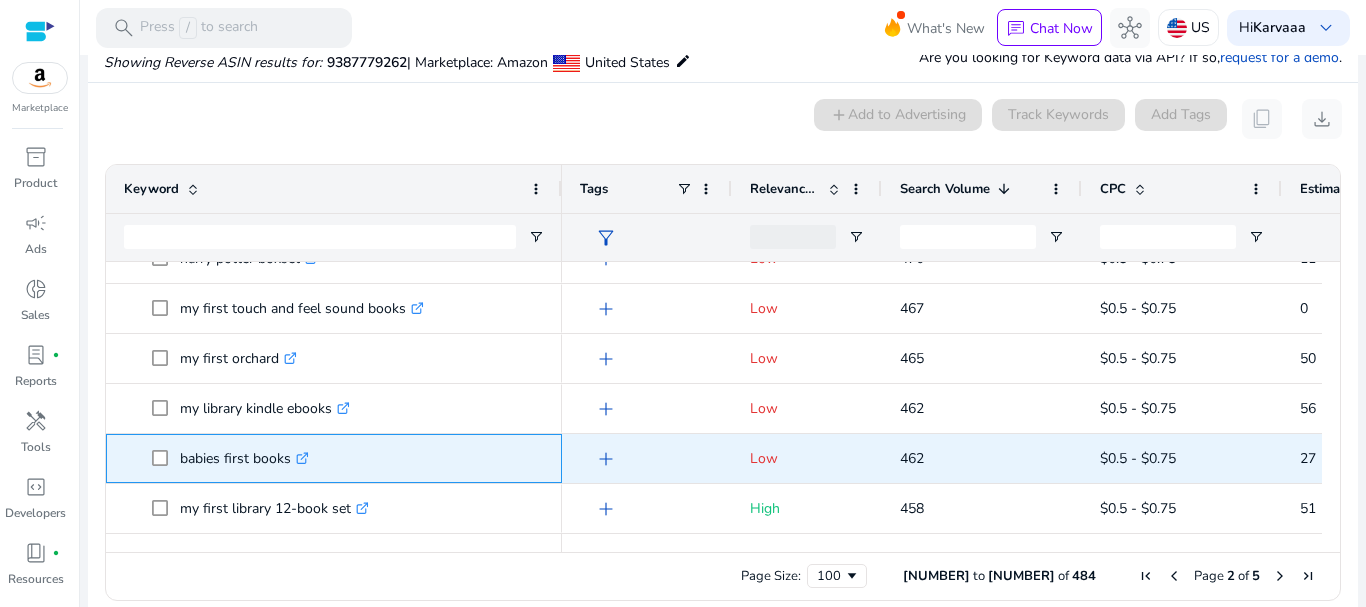 copy on "babies" 